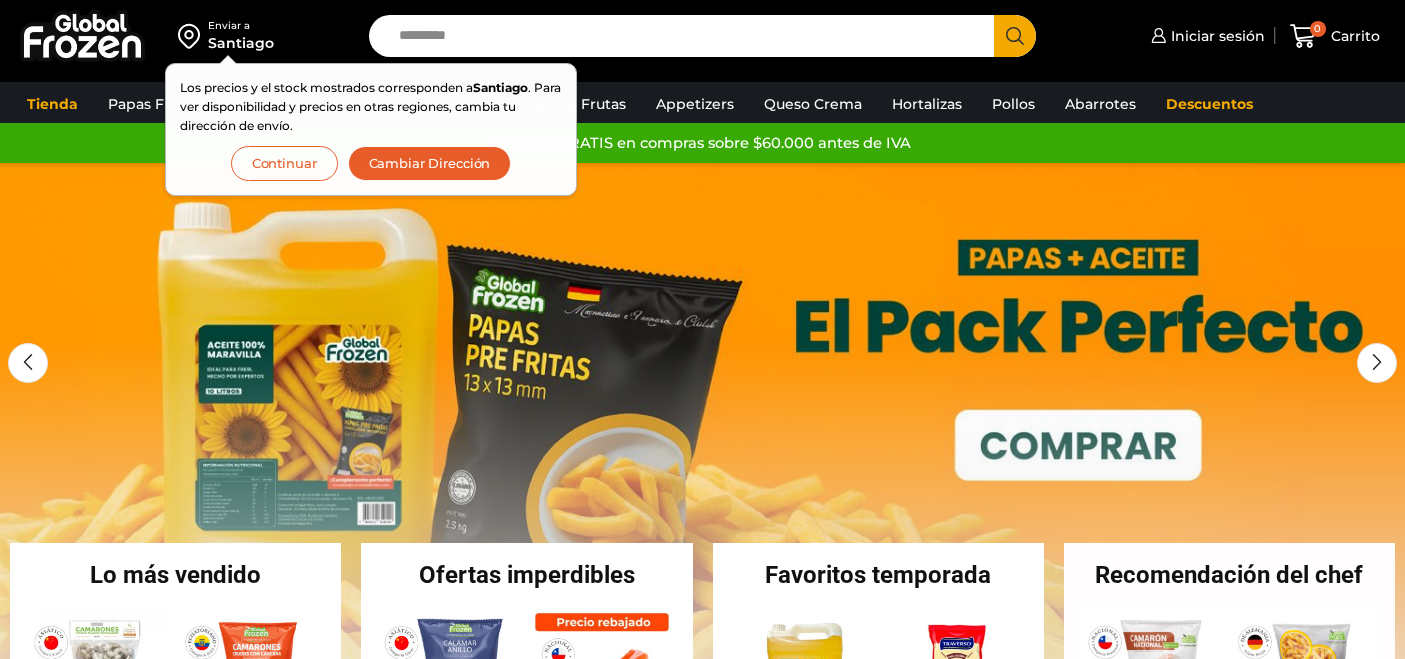 scroll, scrollTop: 0, scrollLeft: 0, axis: both 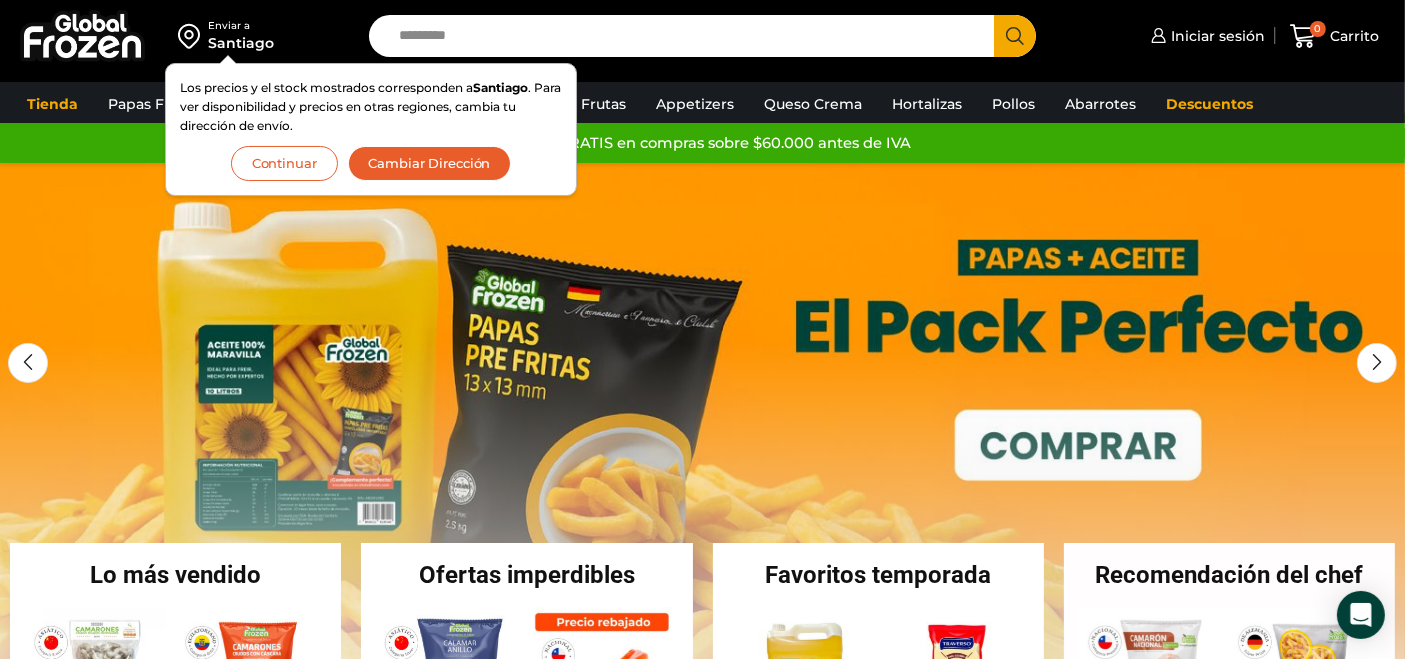 click on "Continuar" at bounding box center [284, 163] 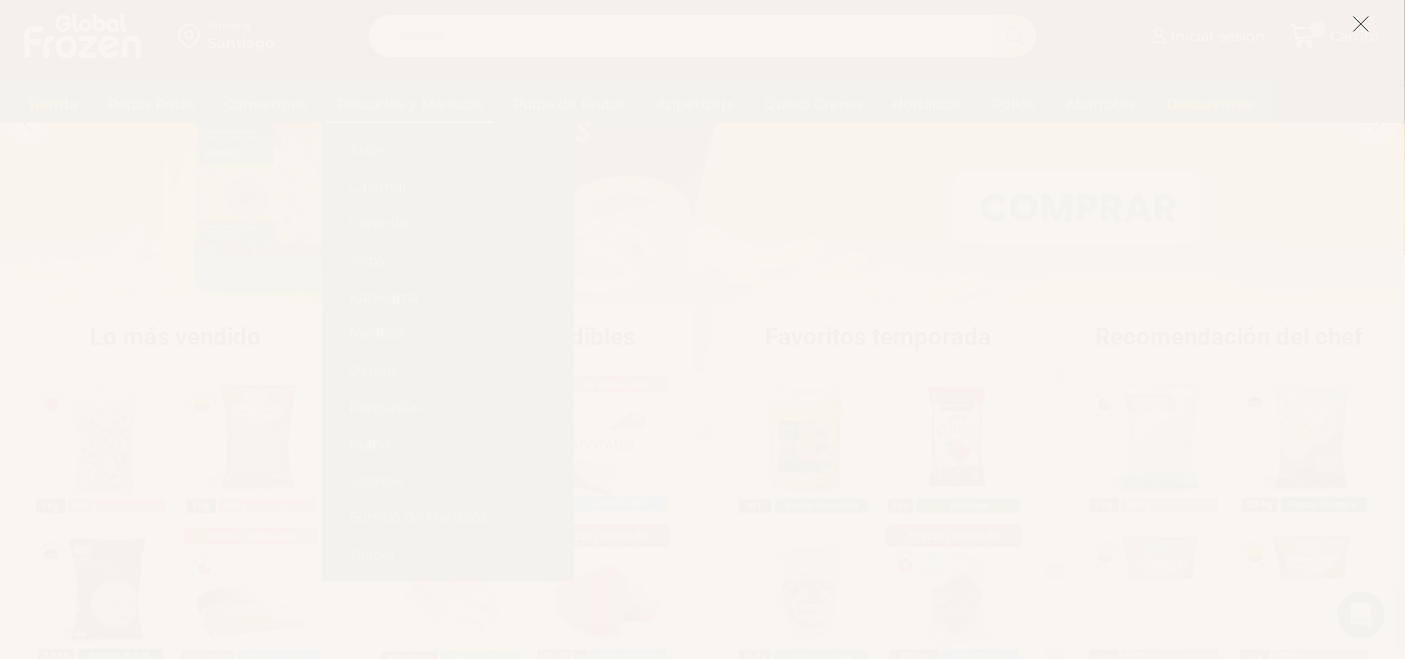 scroll, scrollTop: 477, scrollLeft: 0, axis: vertical 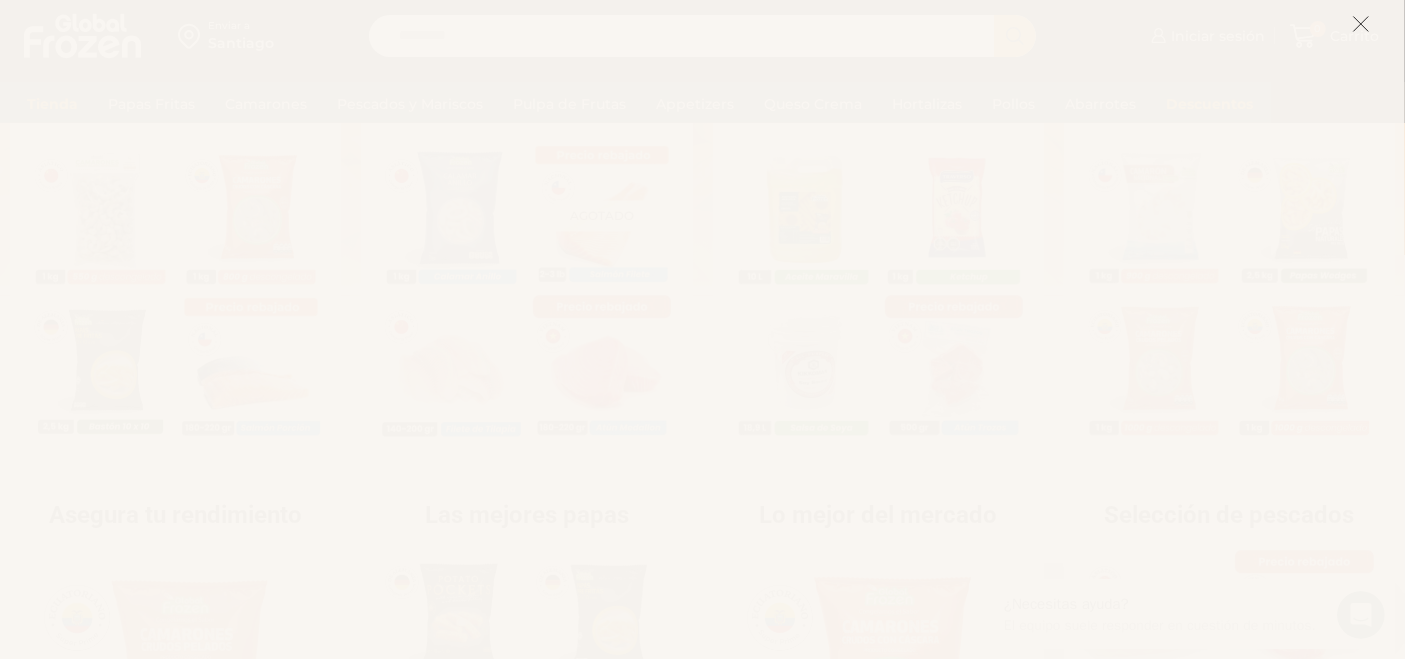 click 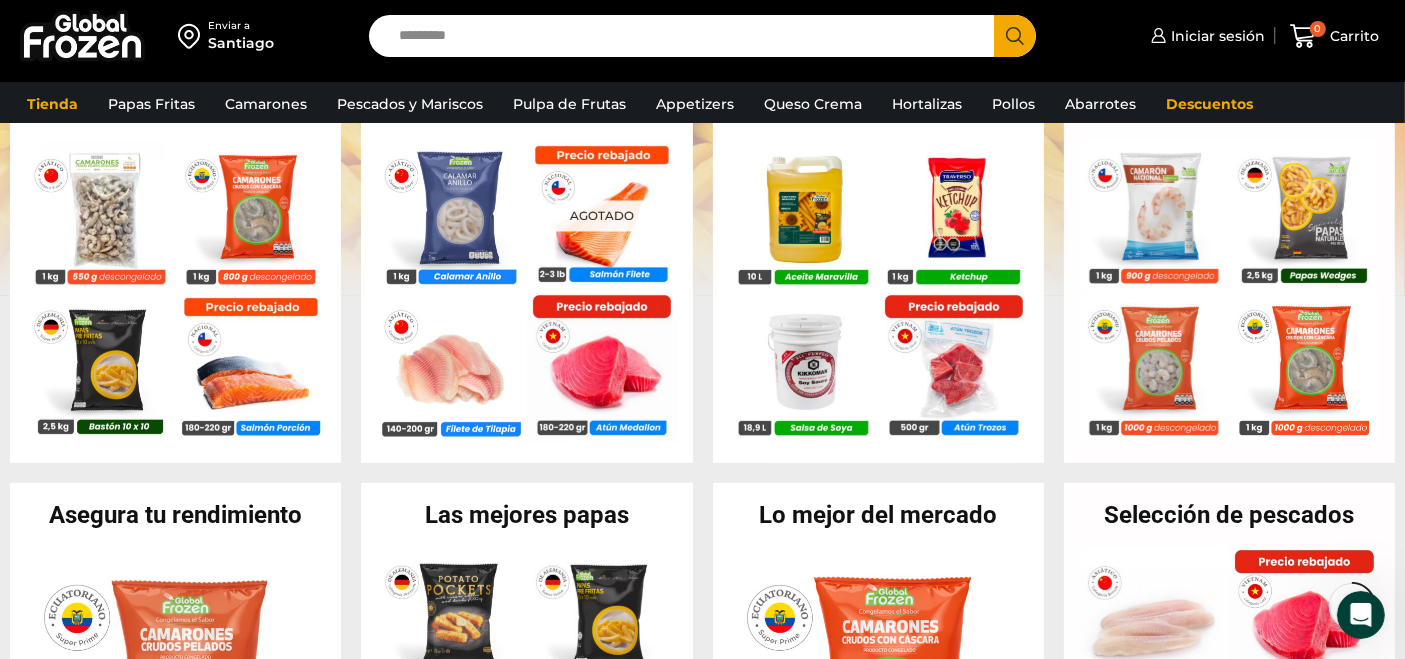 click on "Search input" at bounding box center [687, 36] 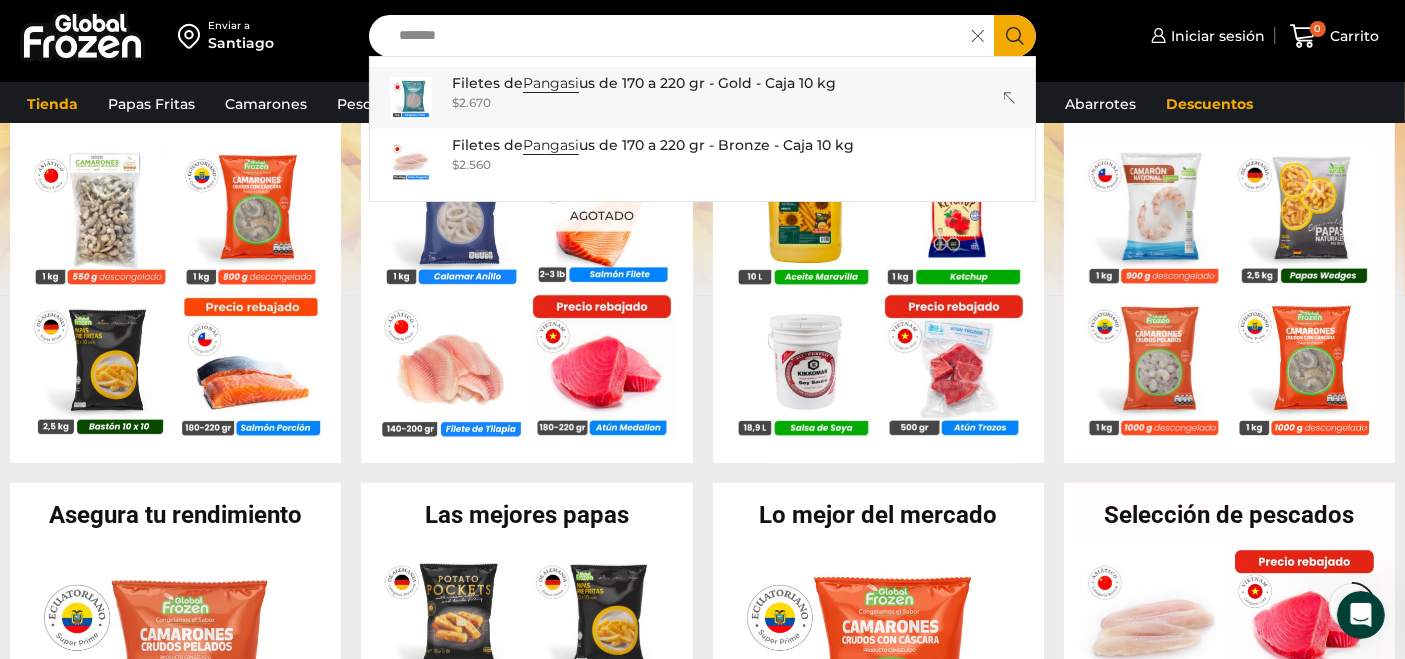 click on "Filetes de  Pangasi us de 170 a 220 gr - Gold - Caja 10 kg" at bounding box center (644, 83) 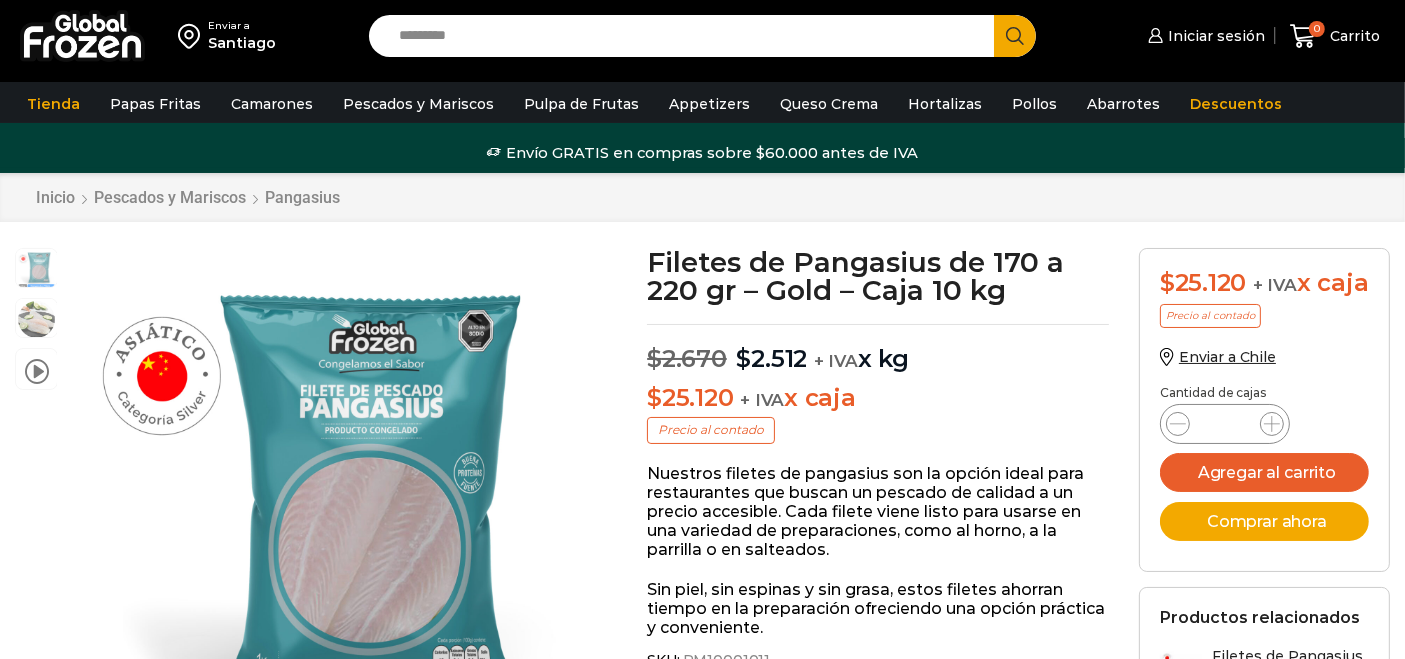 scroll, scrollTop: 0, scrollLeft: 0, axis: both 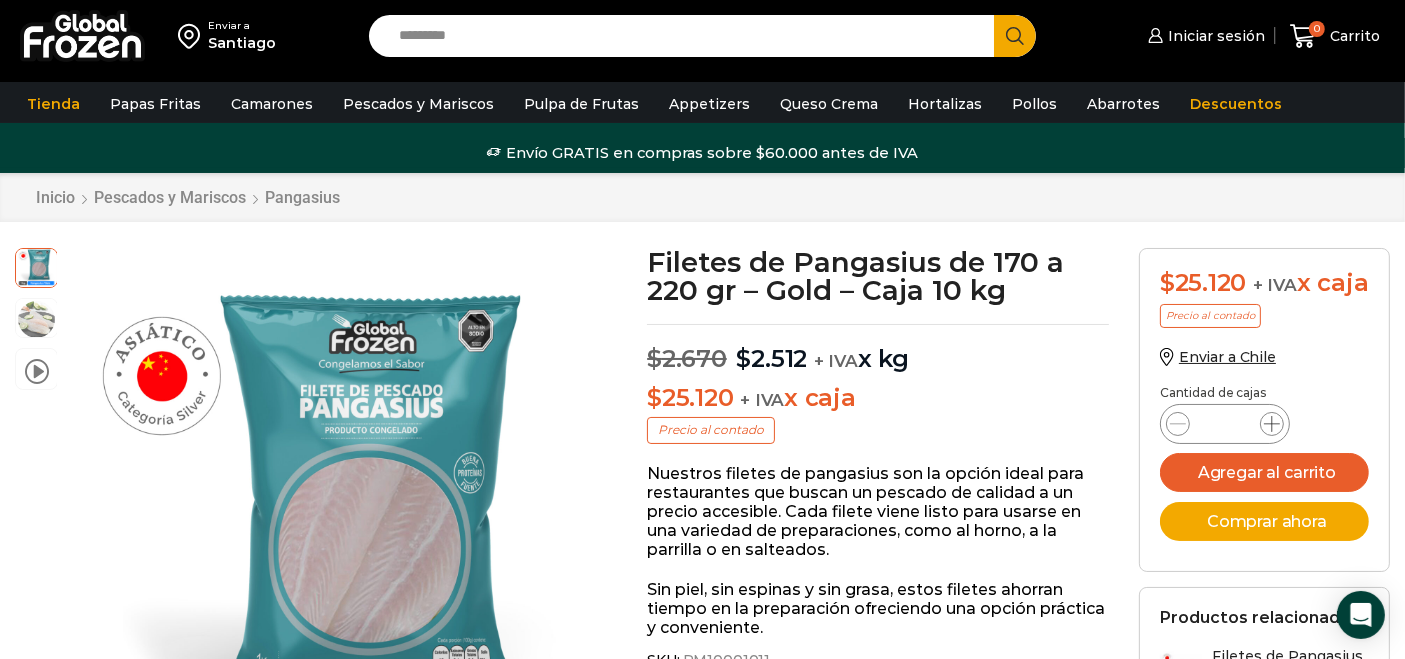 click 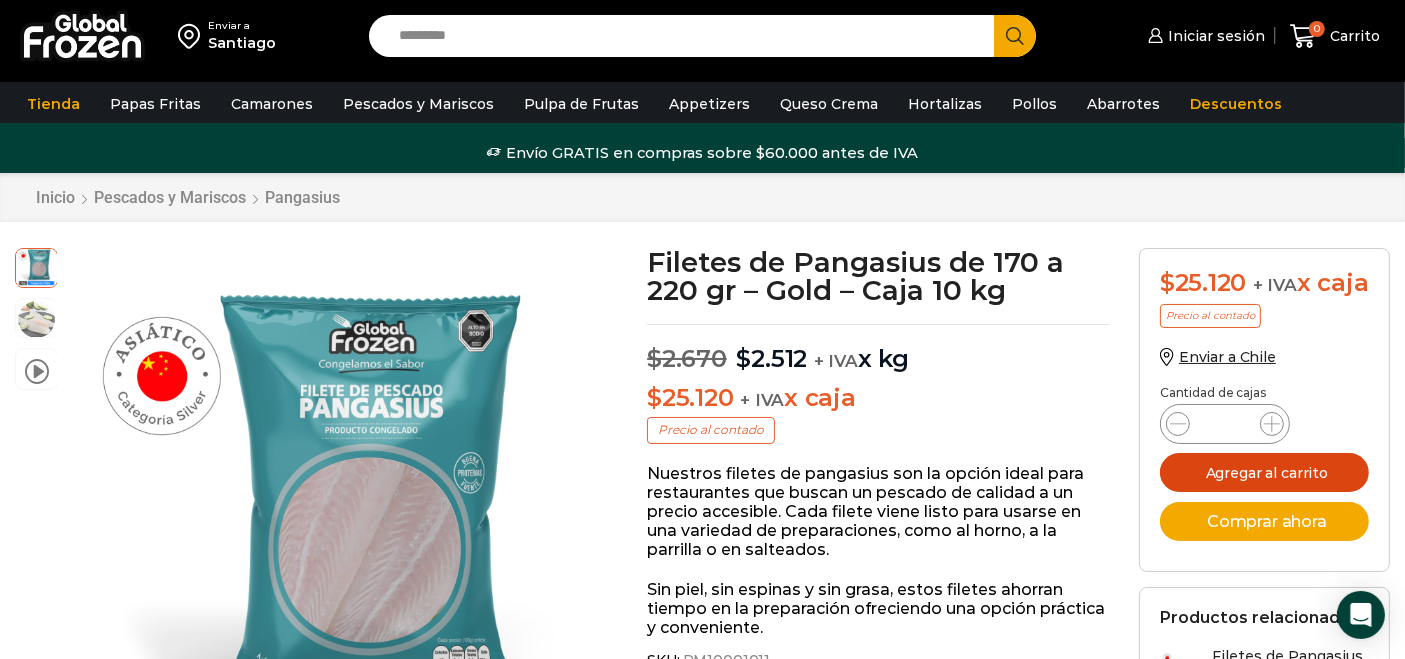 click on "Agregar al carrito" at bounding box center [1264, 472] 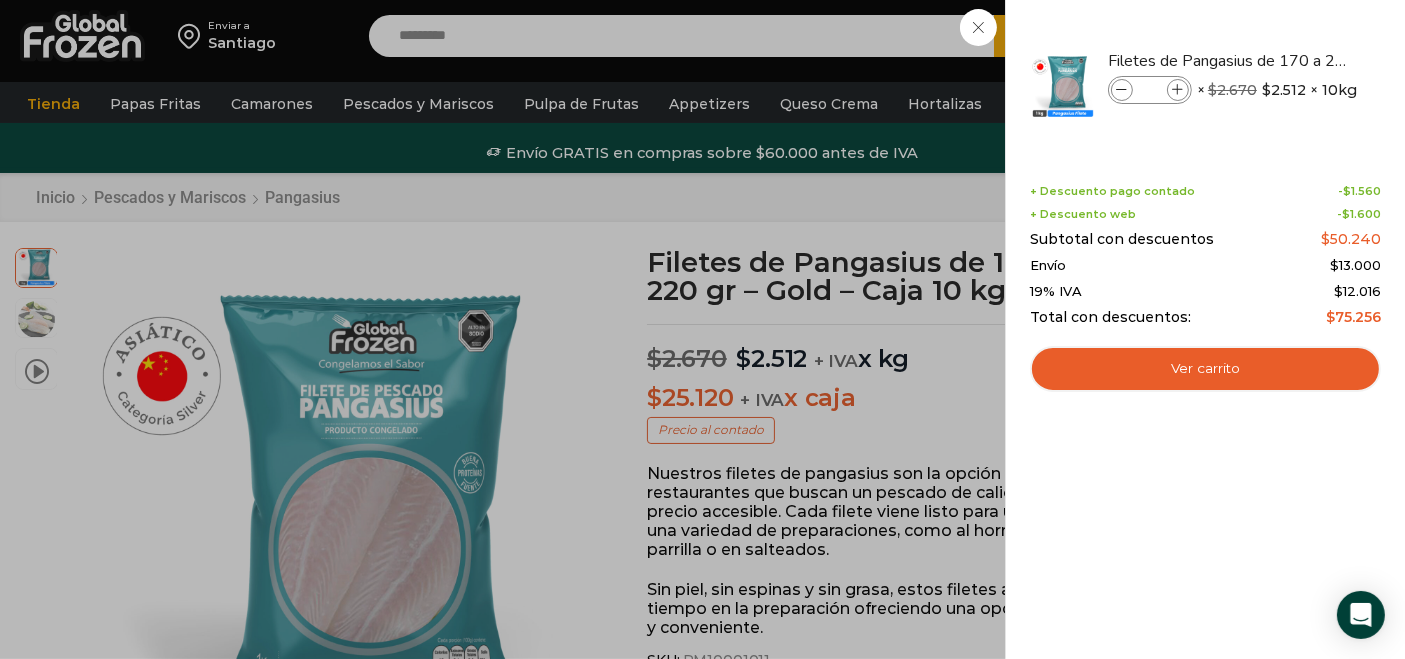 click on "2
Carrito
2
2
Shopping Cart
*" at bounding box center (1335, 36) 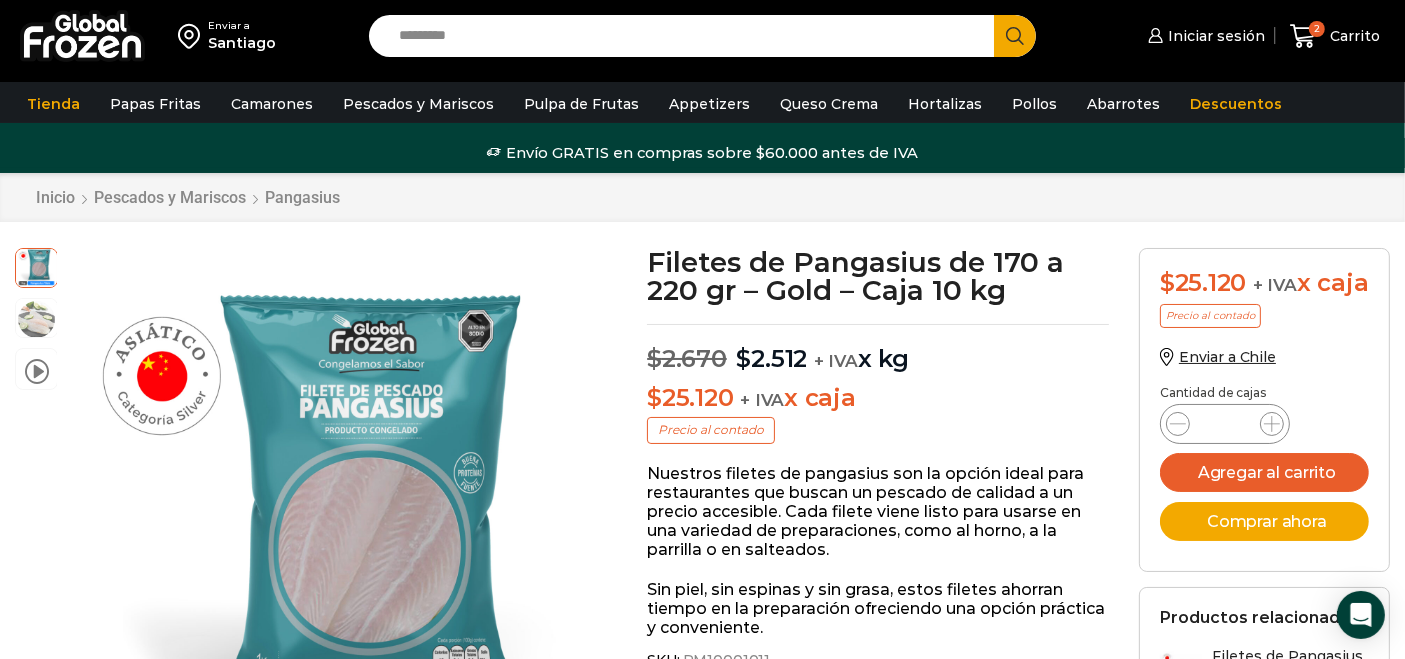 click on "Santiago" at bounding box center (242, 43) 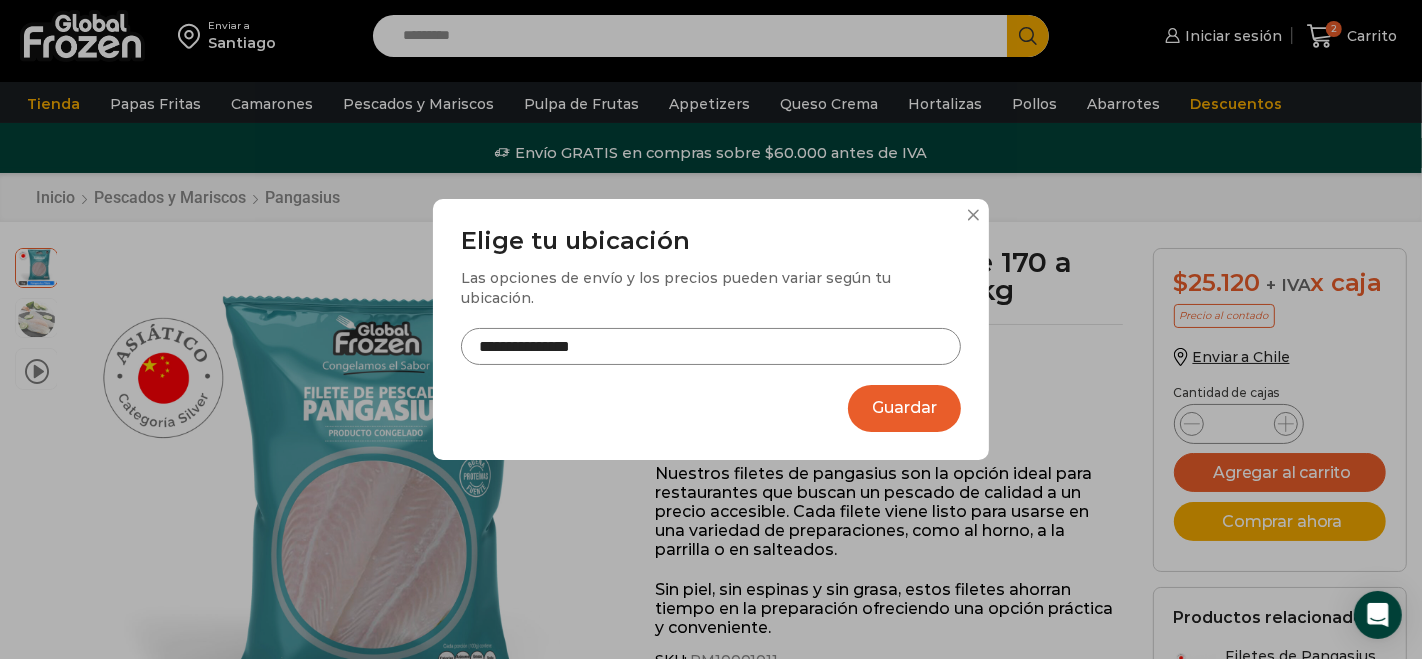 click on "**********" at bounding box center [711, 346] 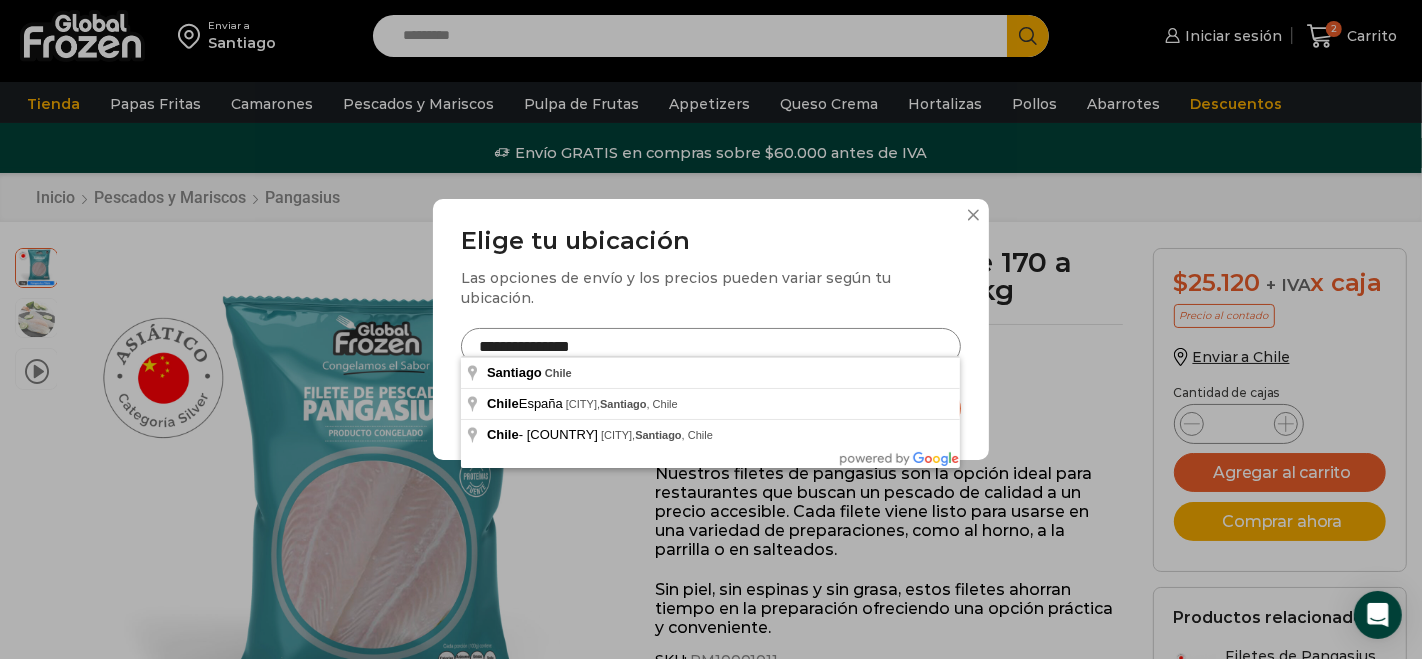 drag, startPoint x: 655, startPoint y: 337, endPoint x: 448, endPoint y: 335, distance: 207.00966 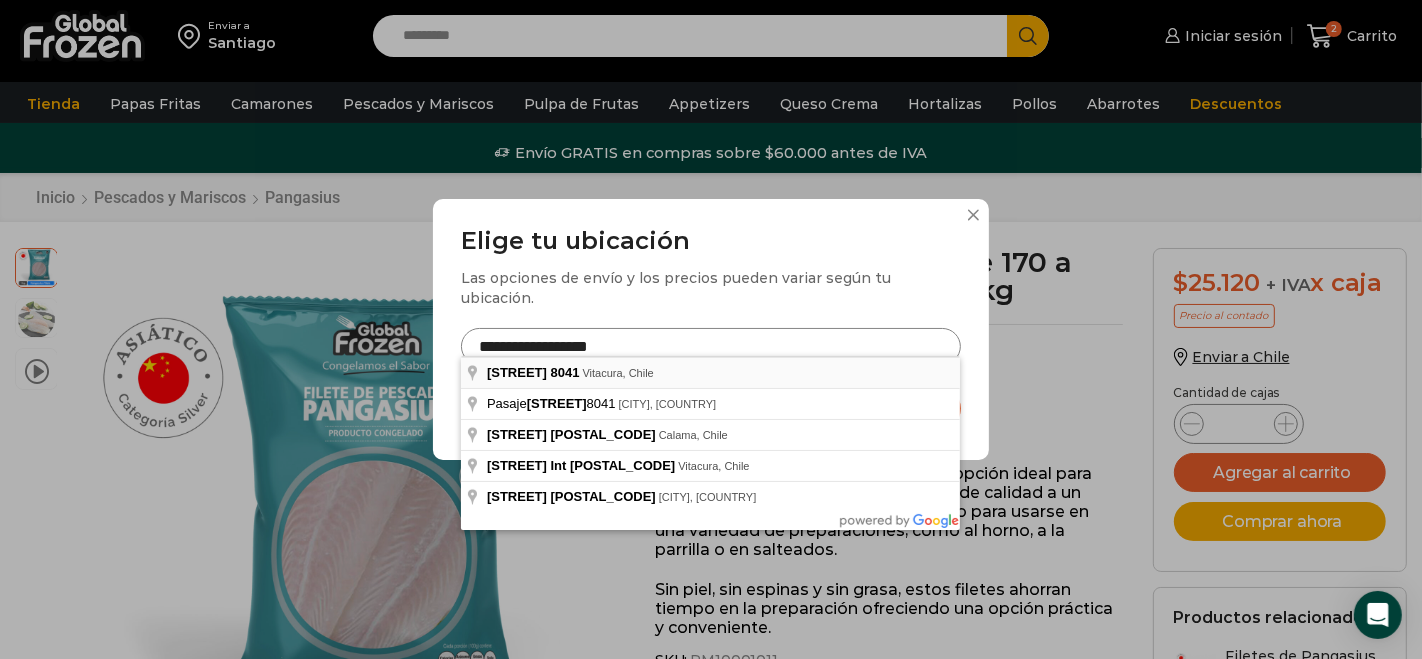 type on "**********" 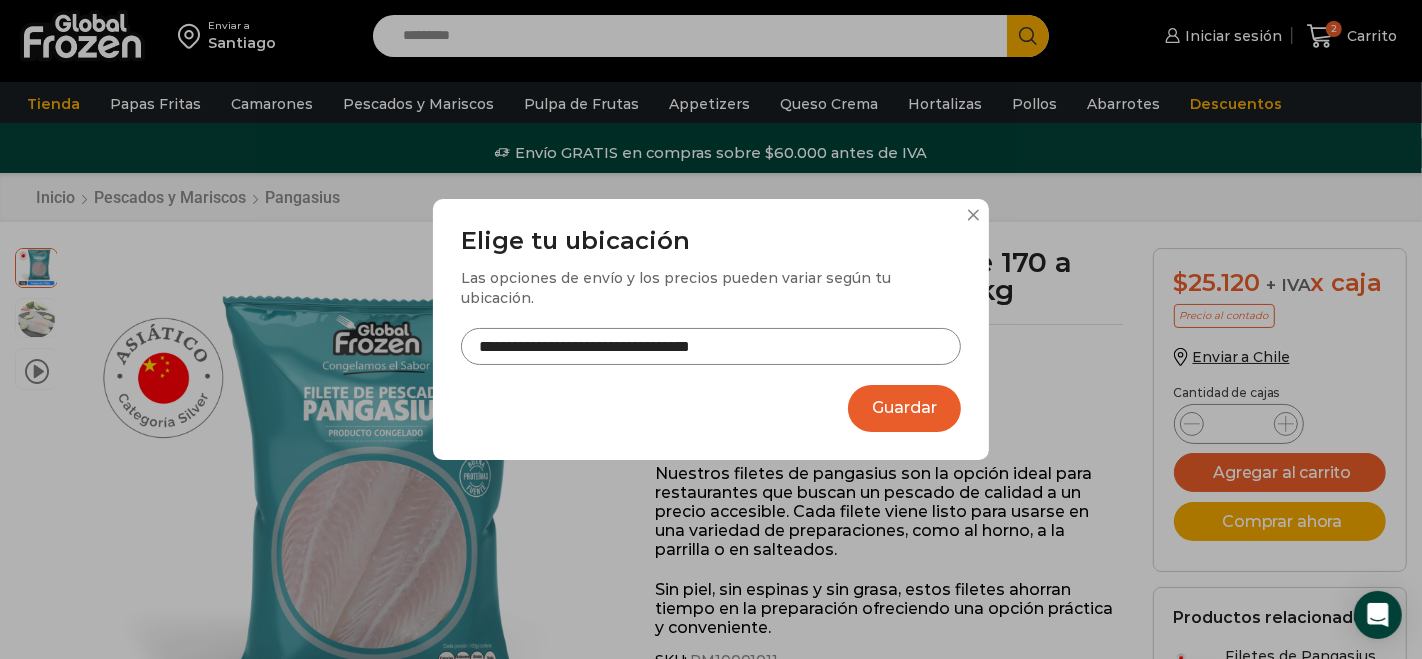click on "Guardar" at bounding box center [904, 408] 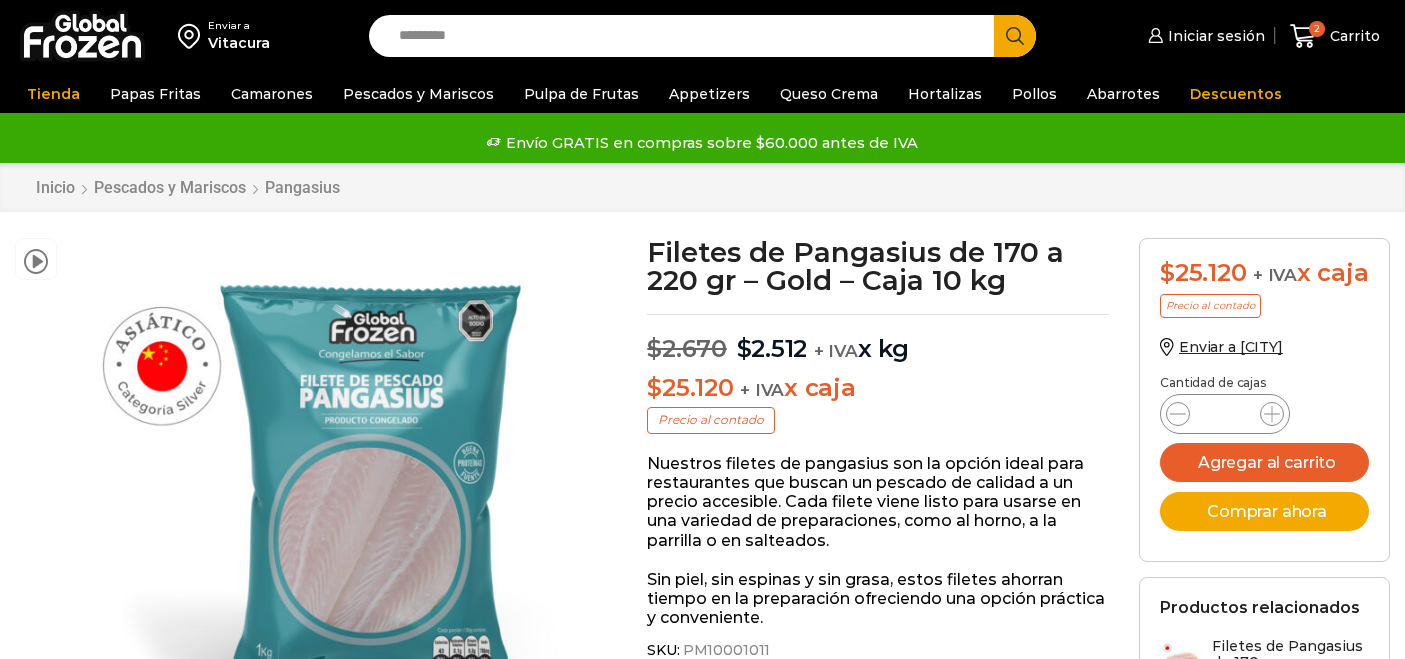 scroll, scrollTop: 0, scrollLeft: 0, axis: both 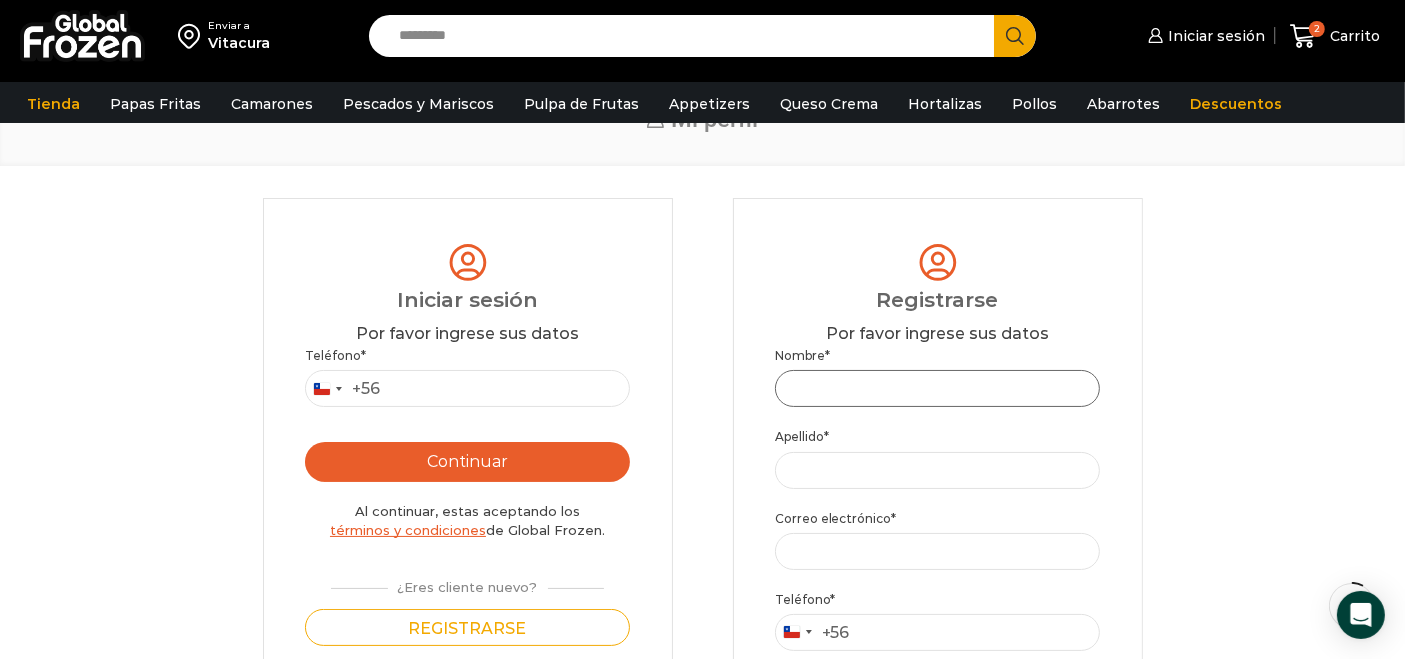 click on "Nombre  *" at bounding box center [938, 388] 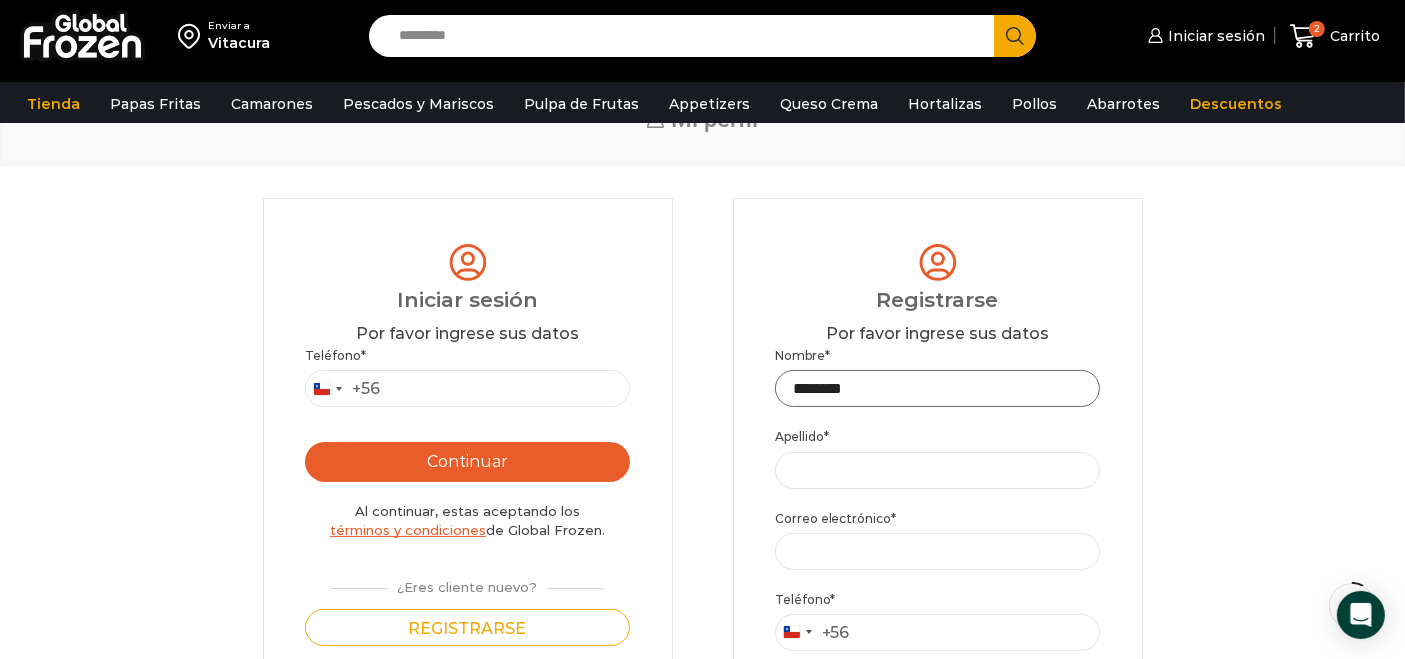type on "********" 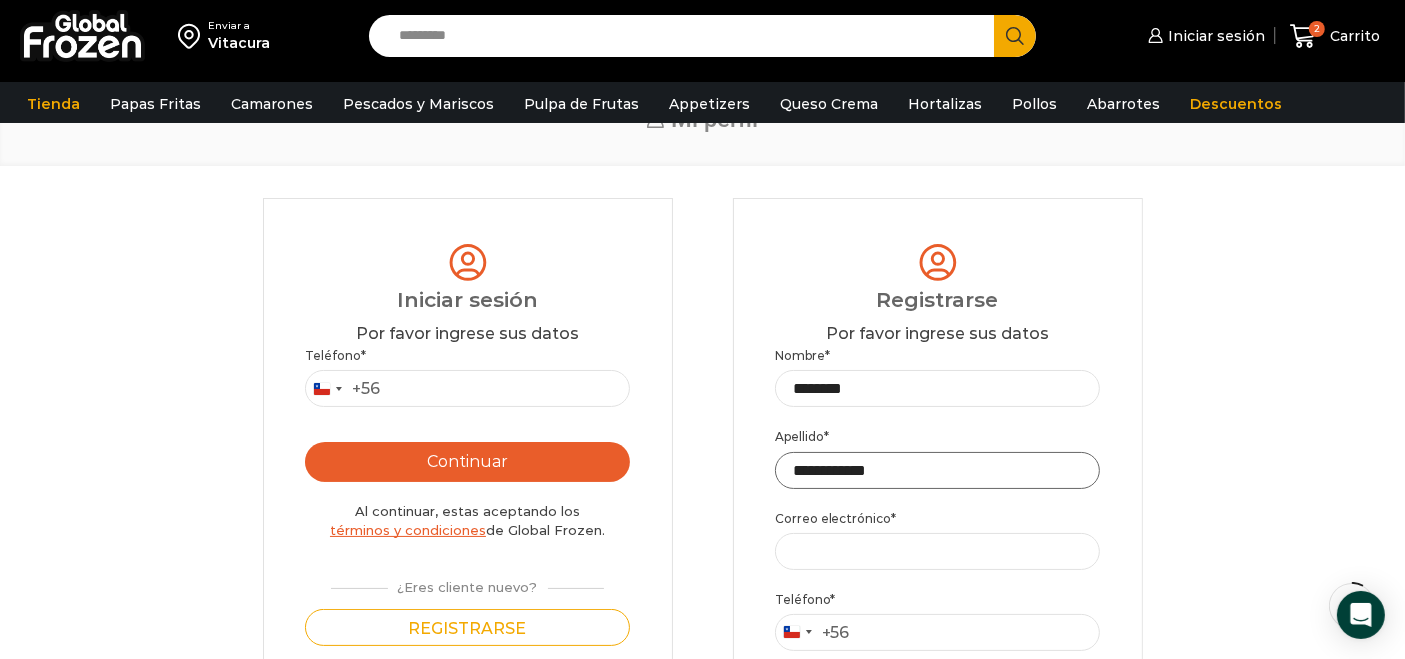 type on "**********" 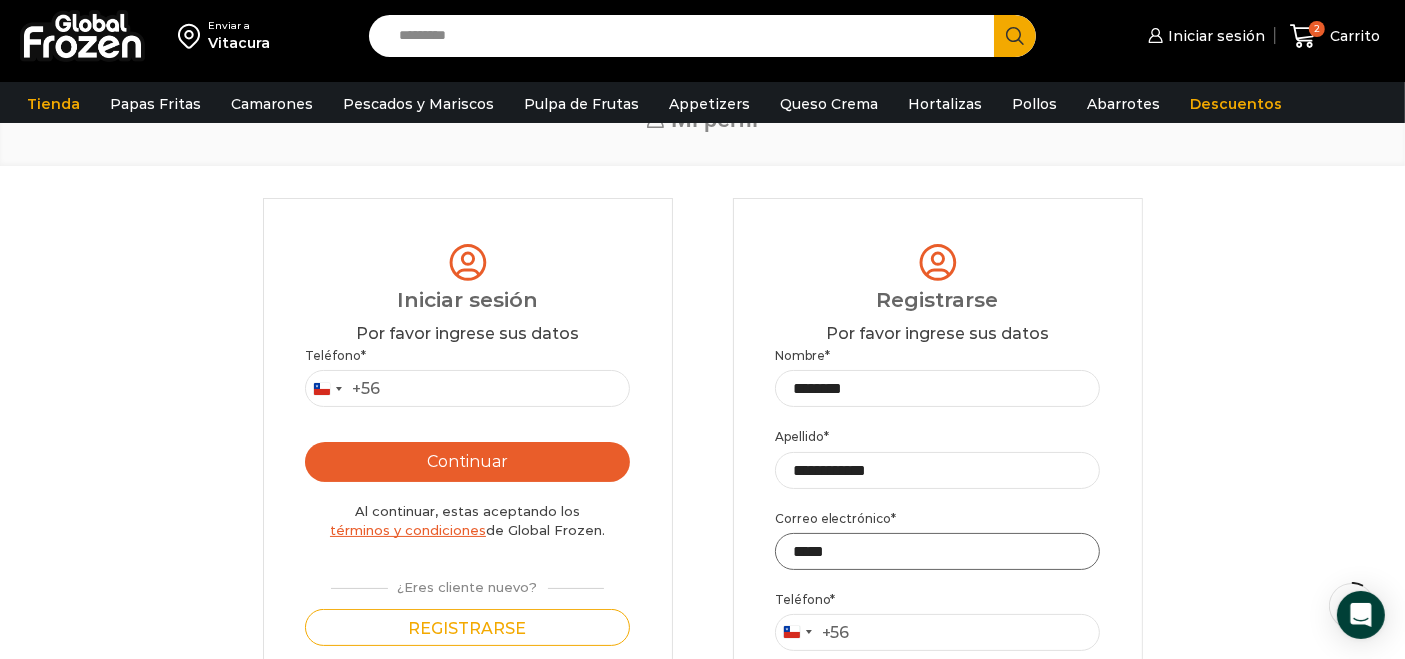 type on "**********" 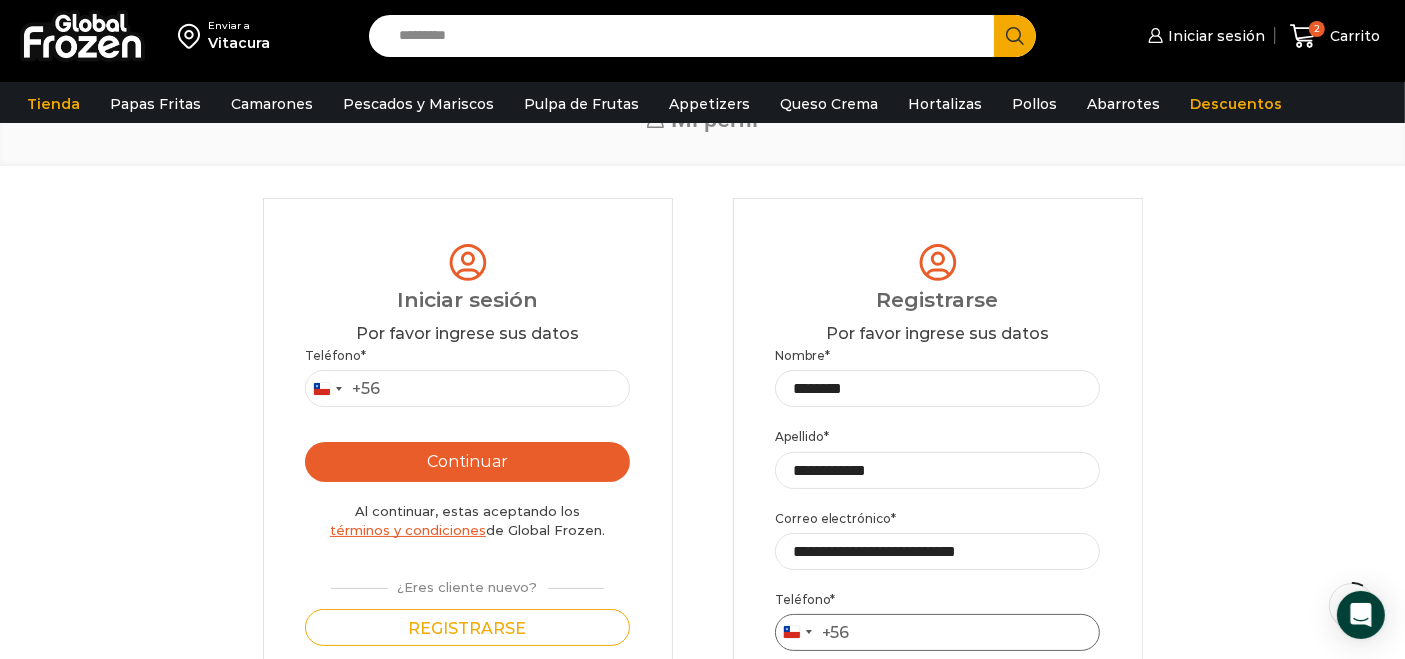 click on "Teléfono  *" at bounding box center [938, 632] 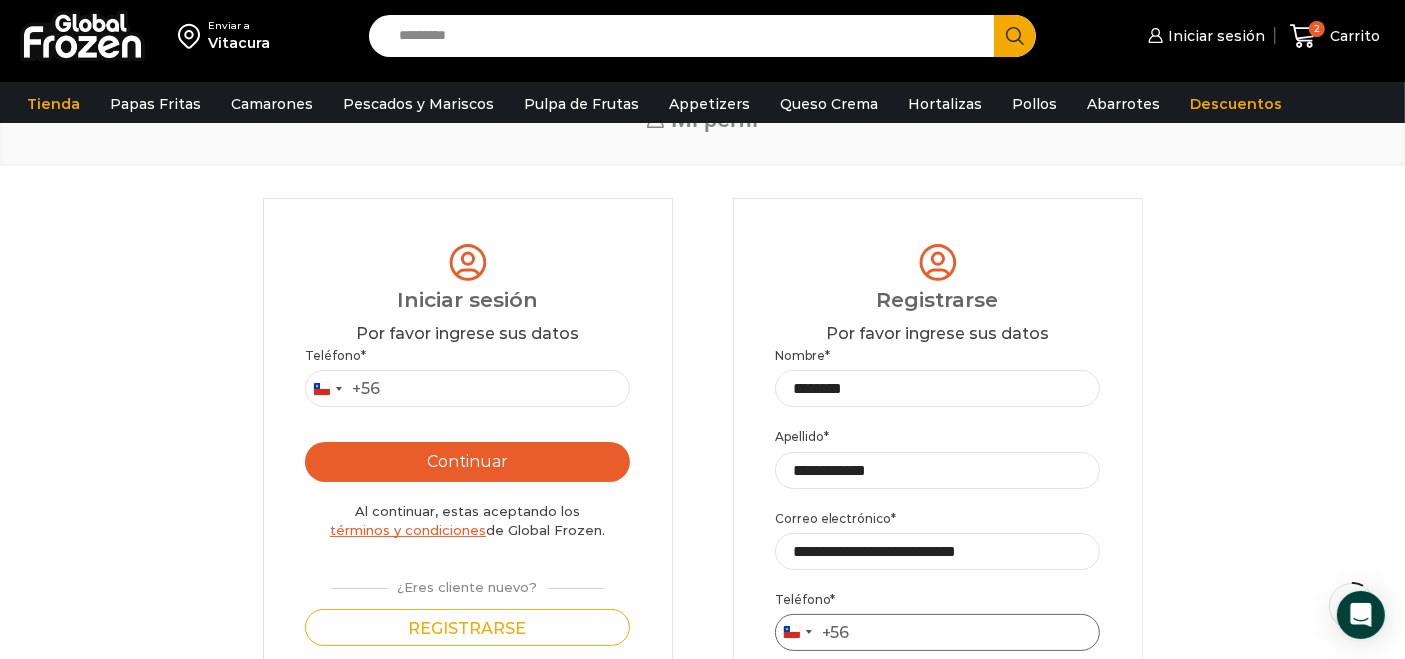 type on "*********" 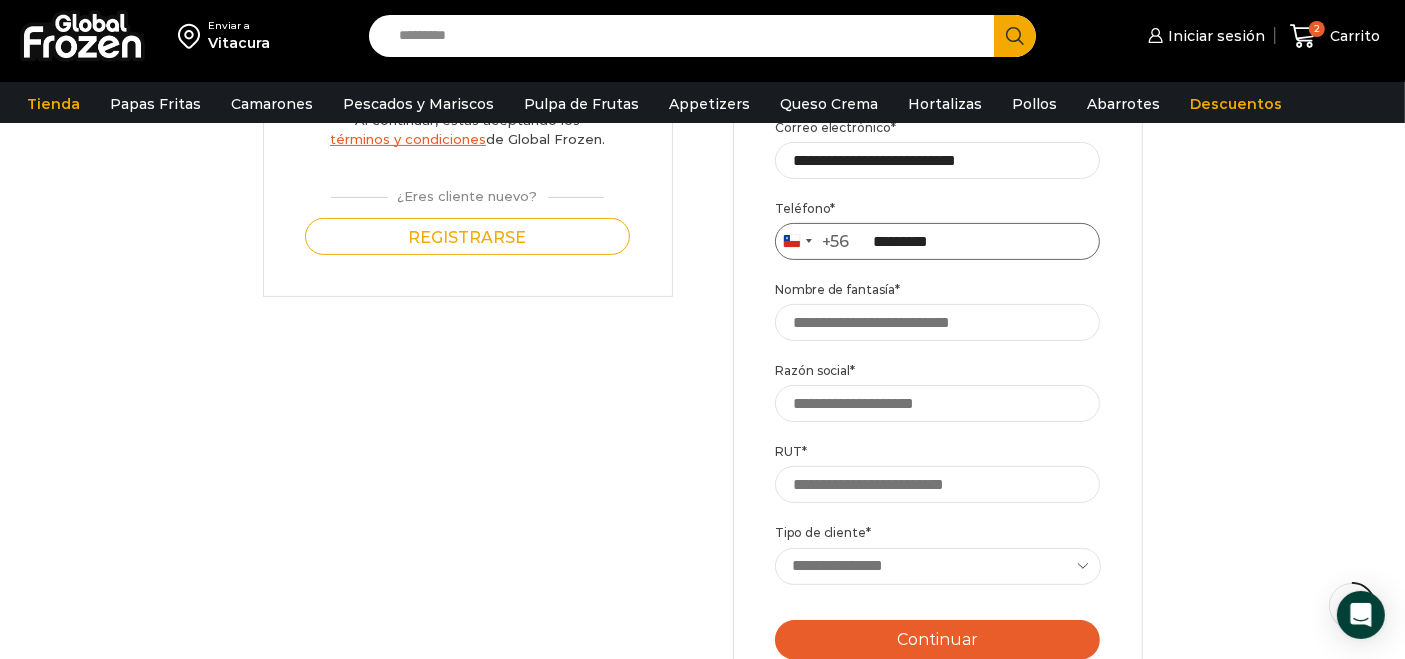 scroll, scrollTop: 490, scrollLeft: 0, axis: vertical 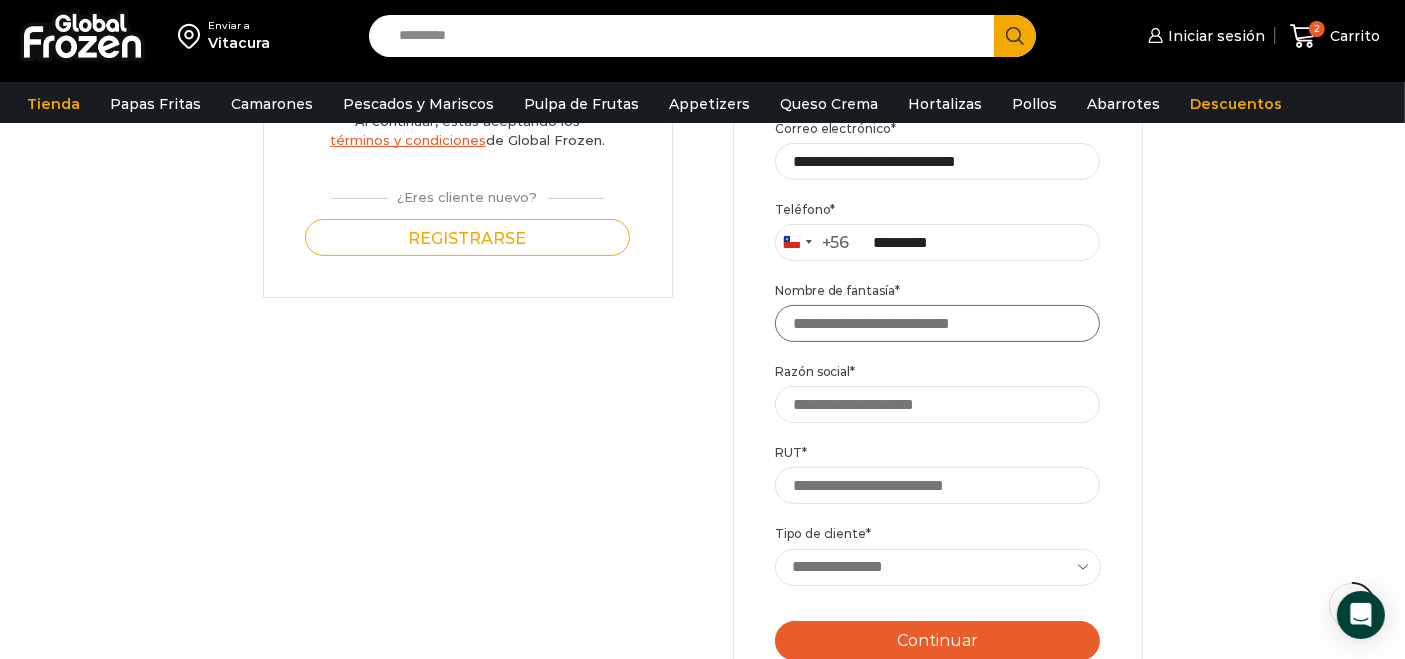 click on "Nombre de fantasía  *" at bounding box center (938, 323) 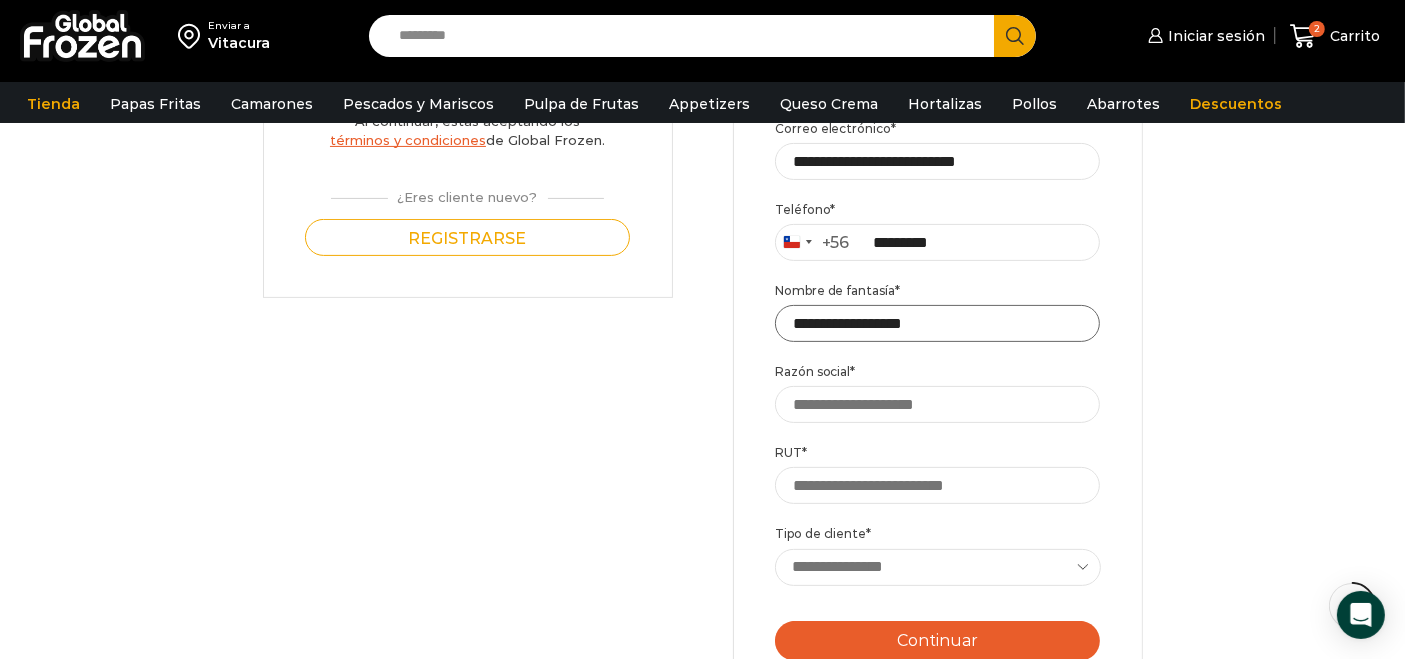 type on "**********" 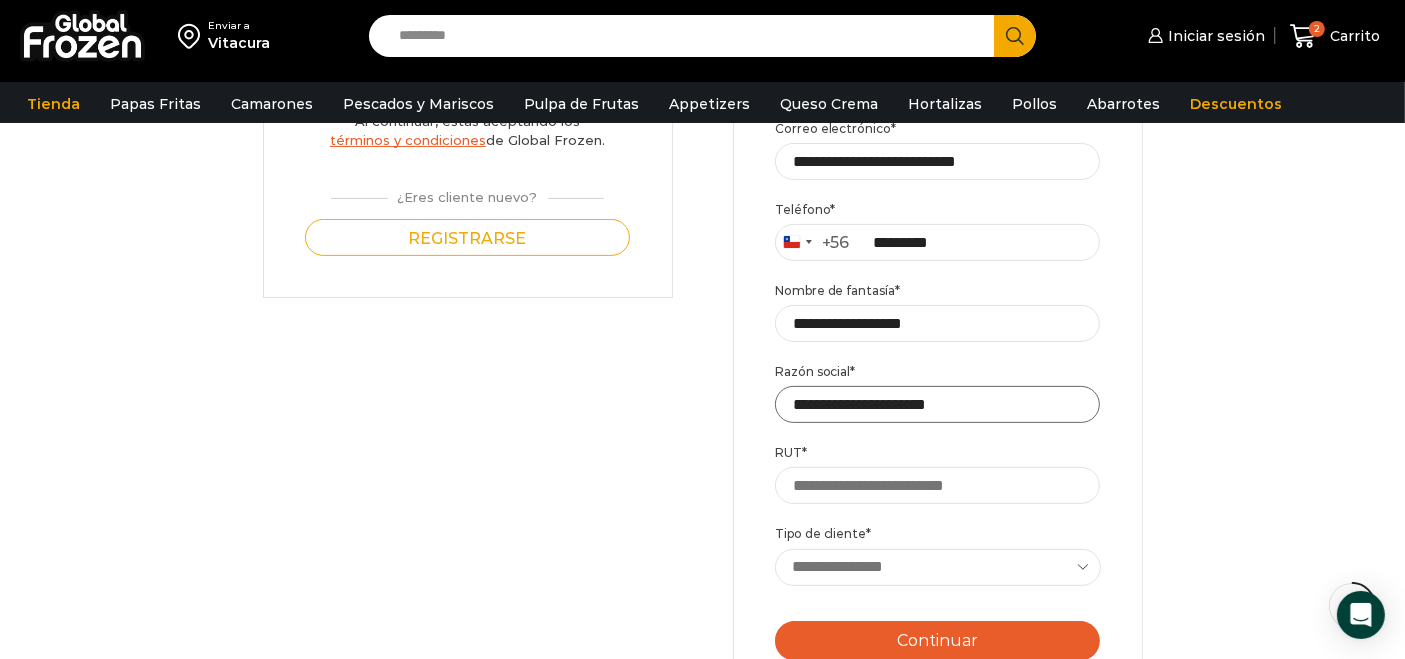 type on "**********" 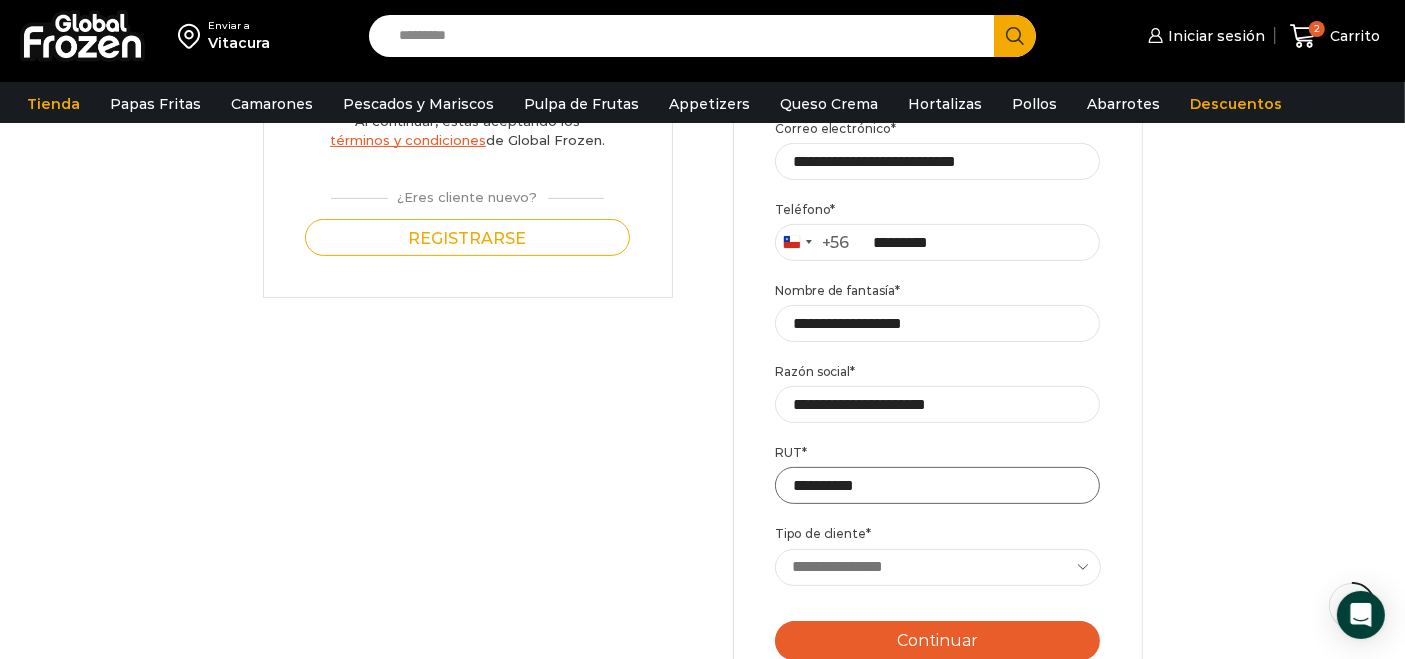 type on "**********" 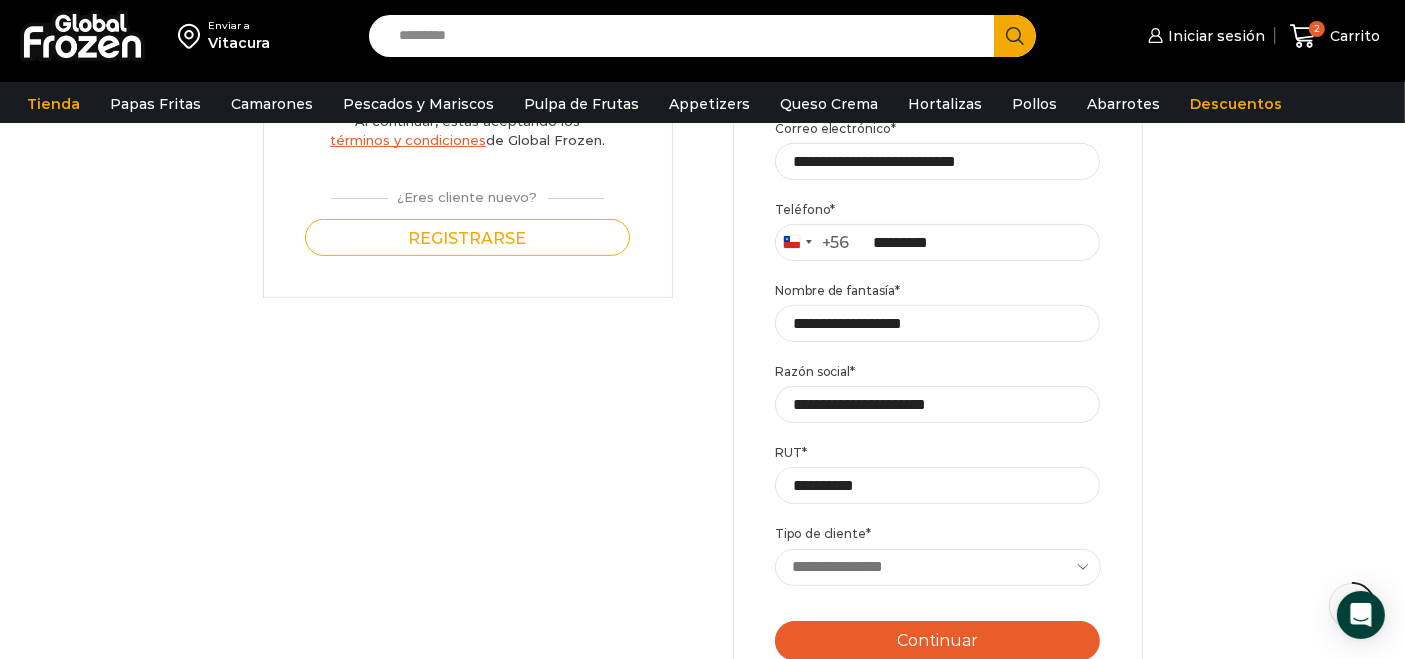 click on "**********" at bounding box center (938, 567) 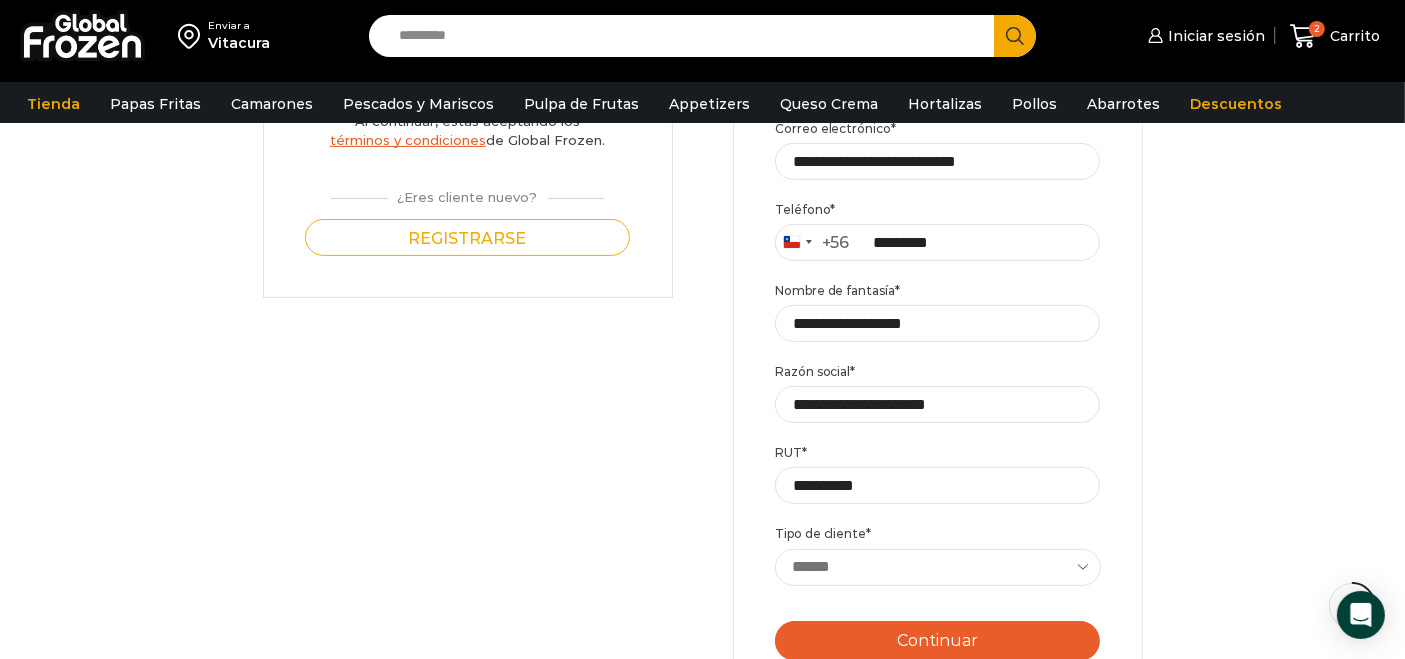 click on "**********" at bounding box center (938, 567) 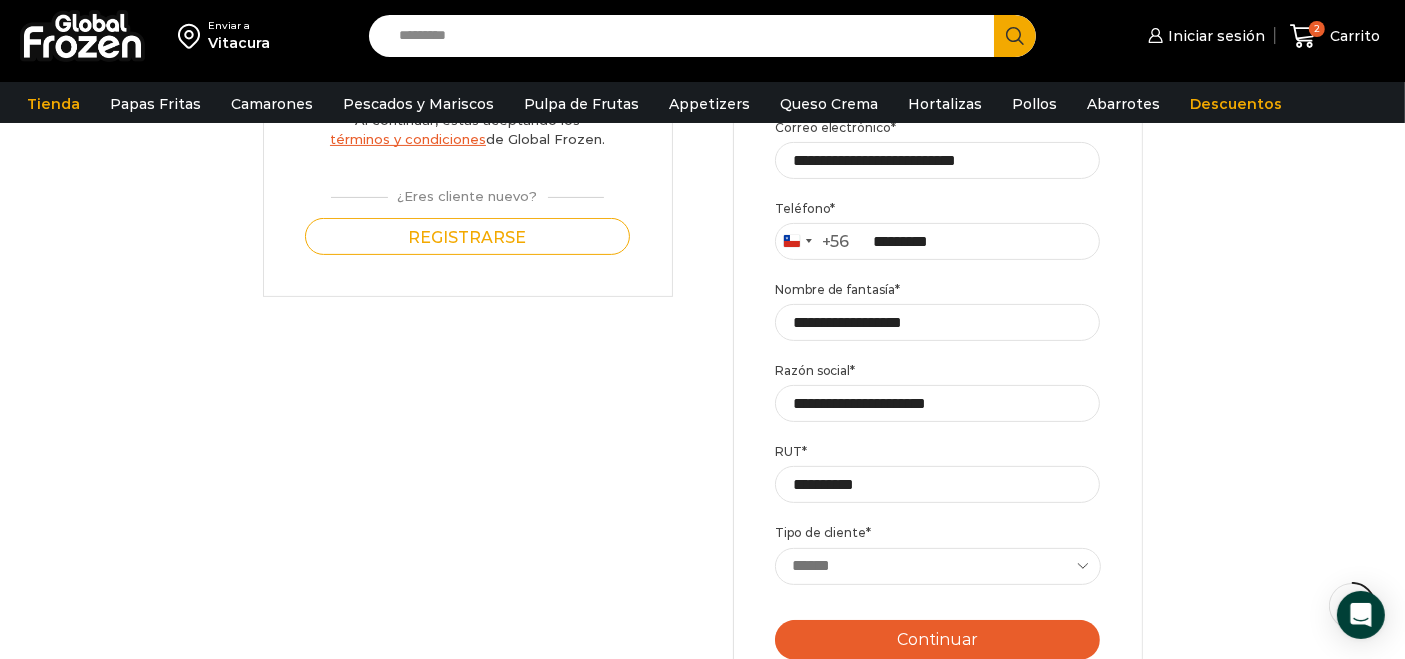 scroll, scrollTop: 493, scrollLeft: 0, axis: vertical 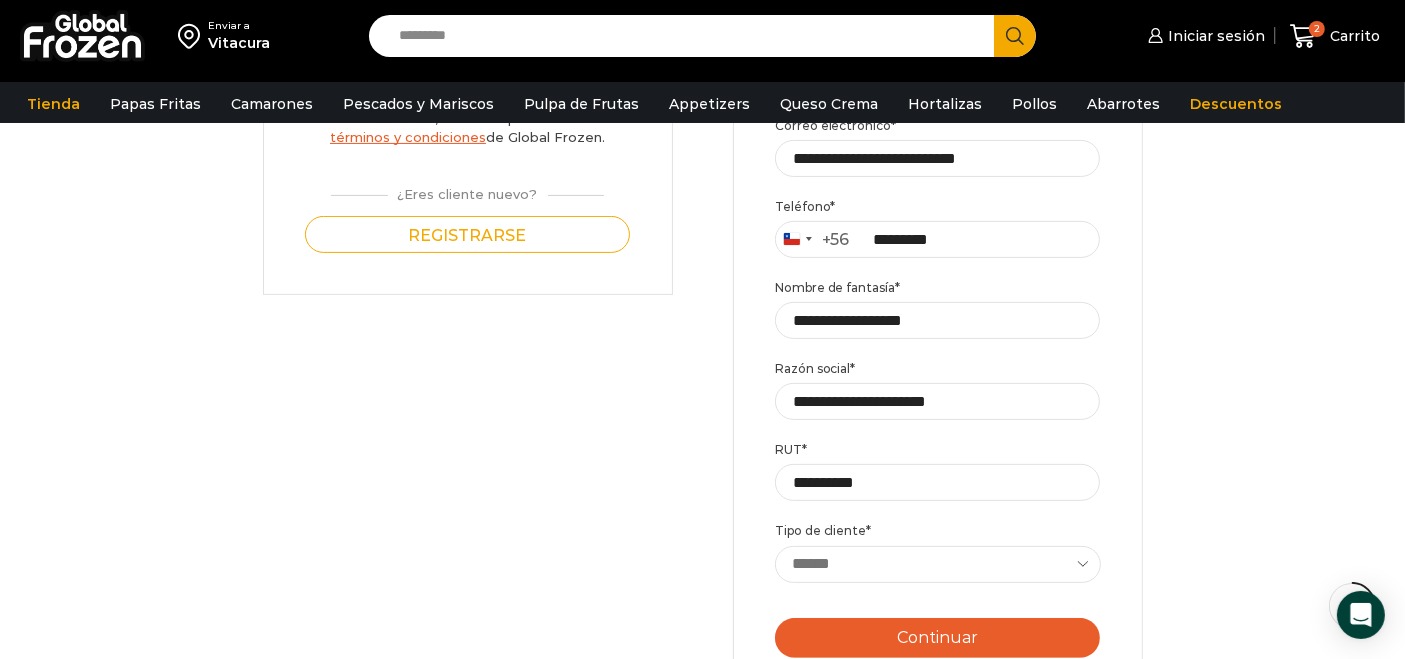 click on "Continuar" at bounding box center (938, 638) 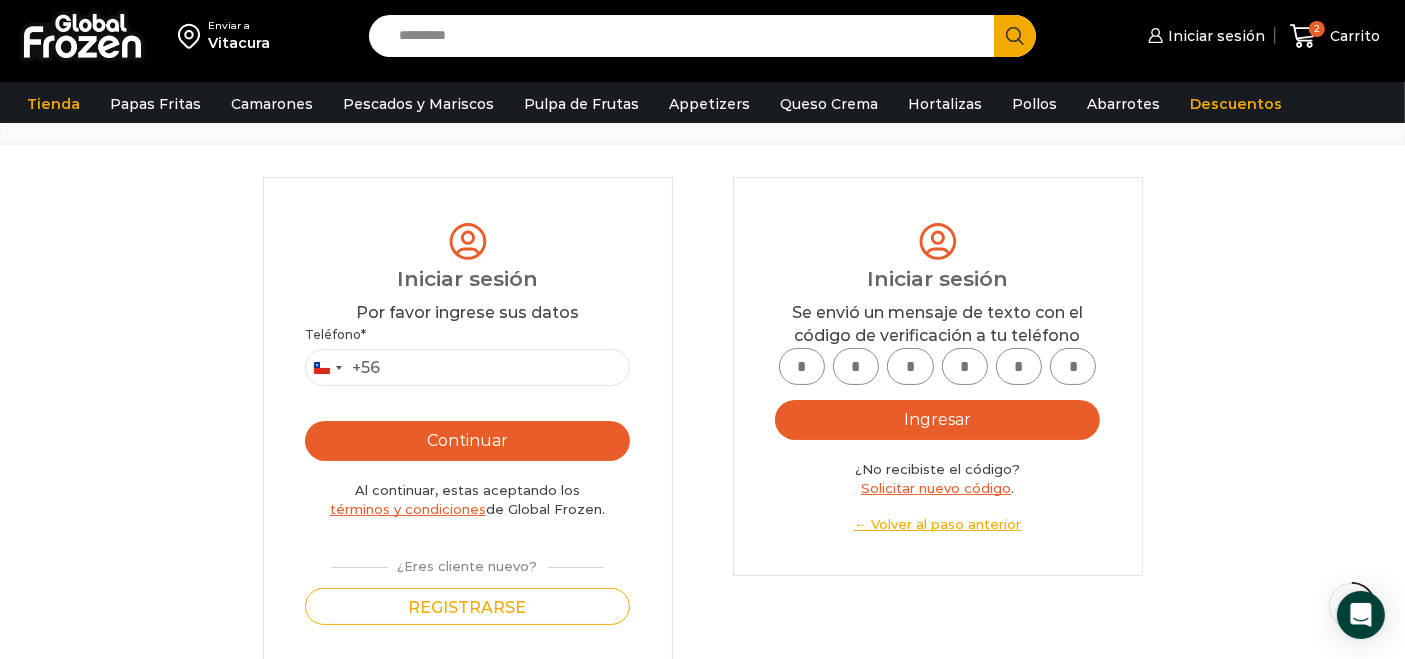 scroll, scrollTop: 120, scrollLeft: 0, axis: vertical 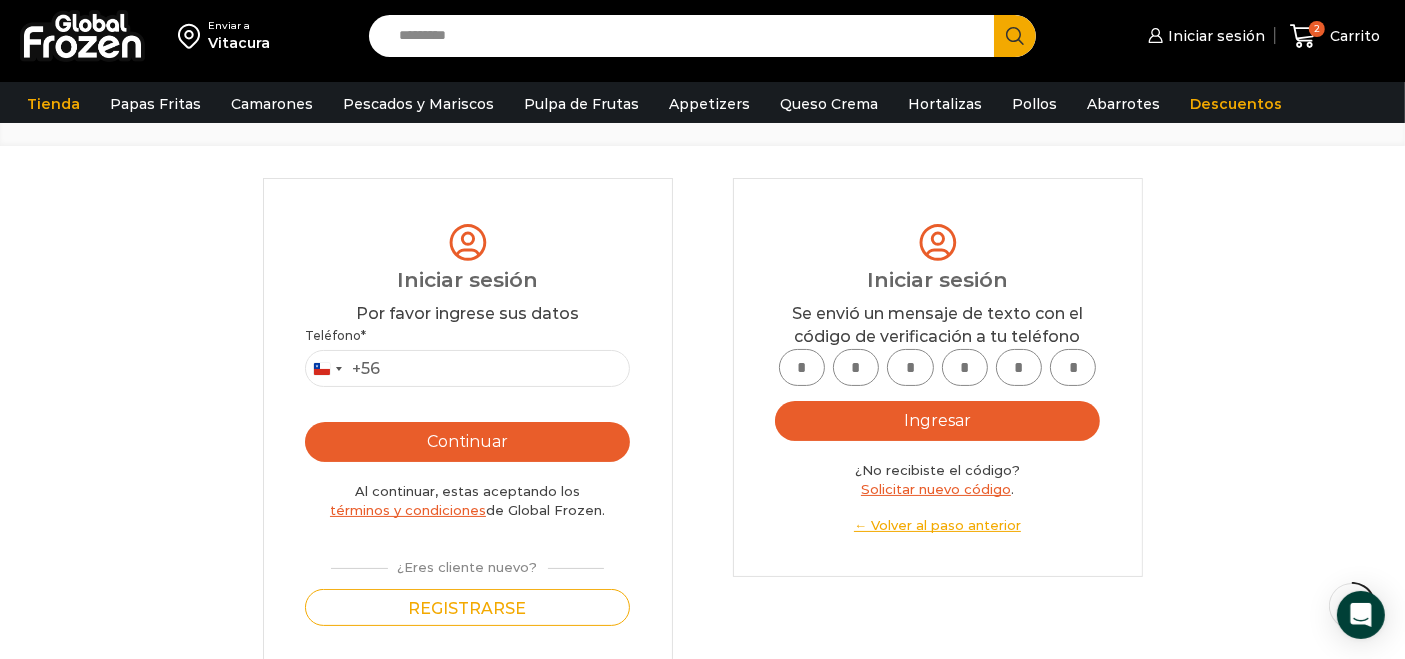 click at bounding box center [802, 367] 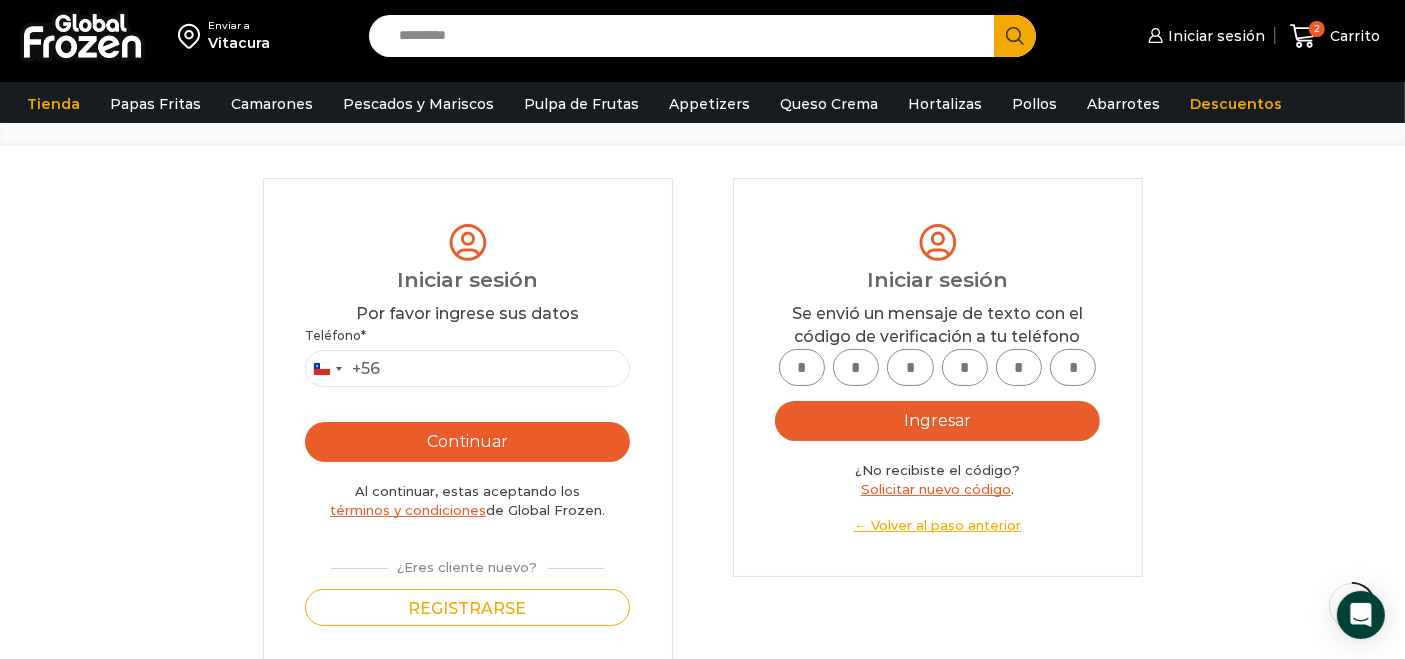 type on "*" 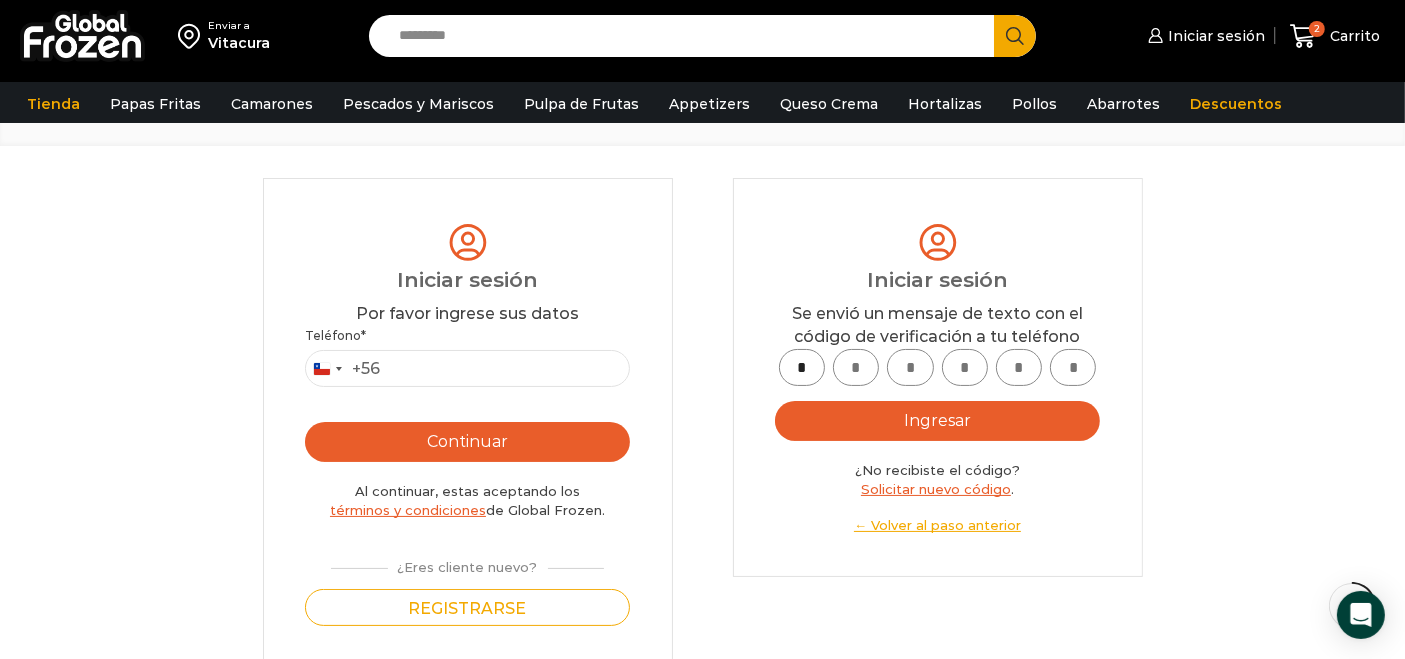 type on "*" 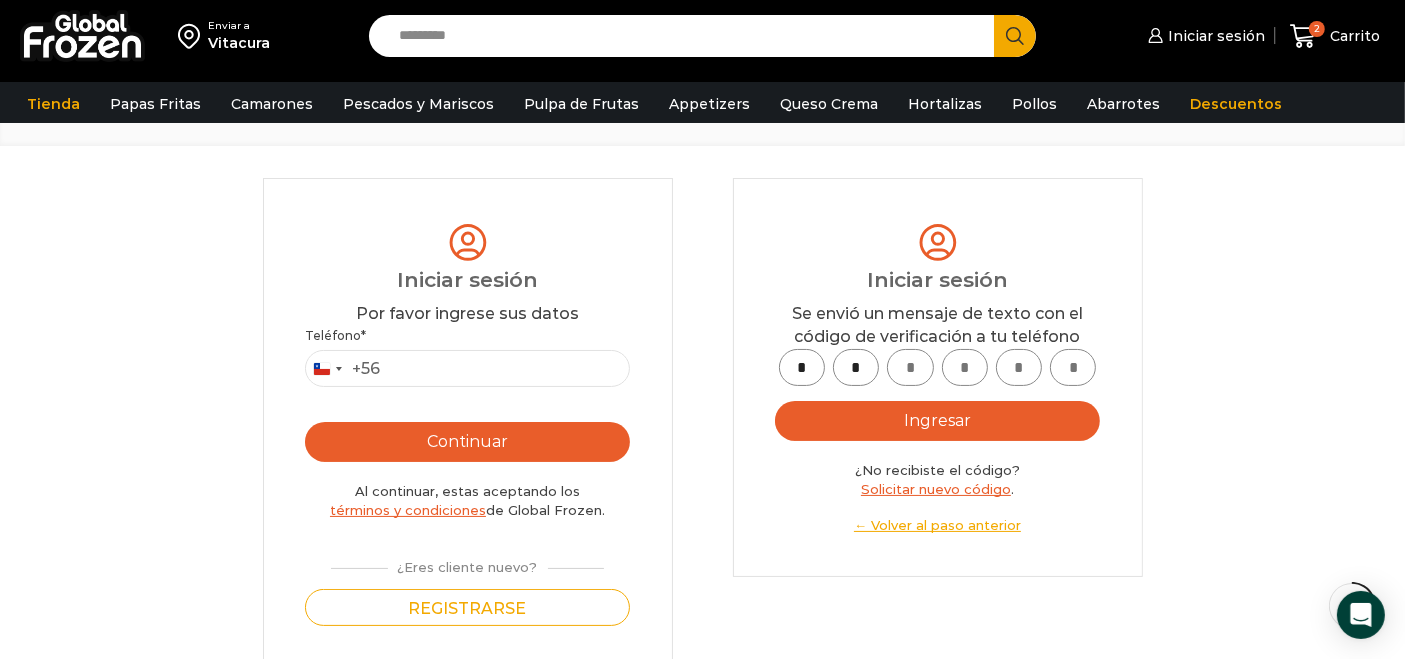 type on "*" 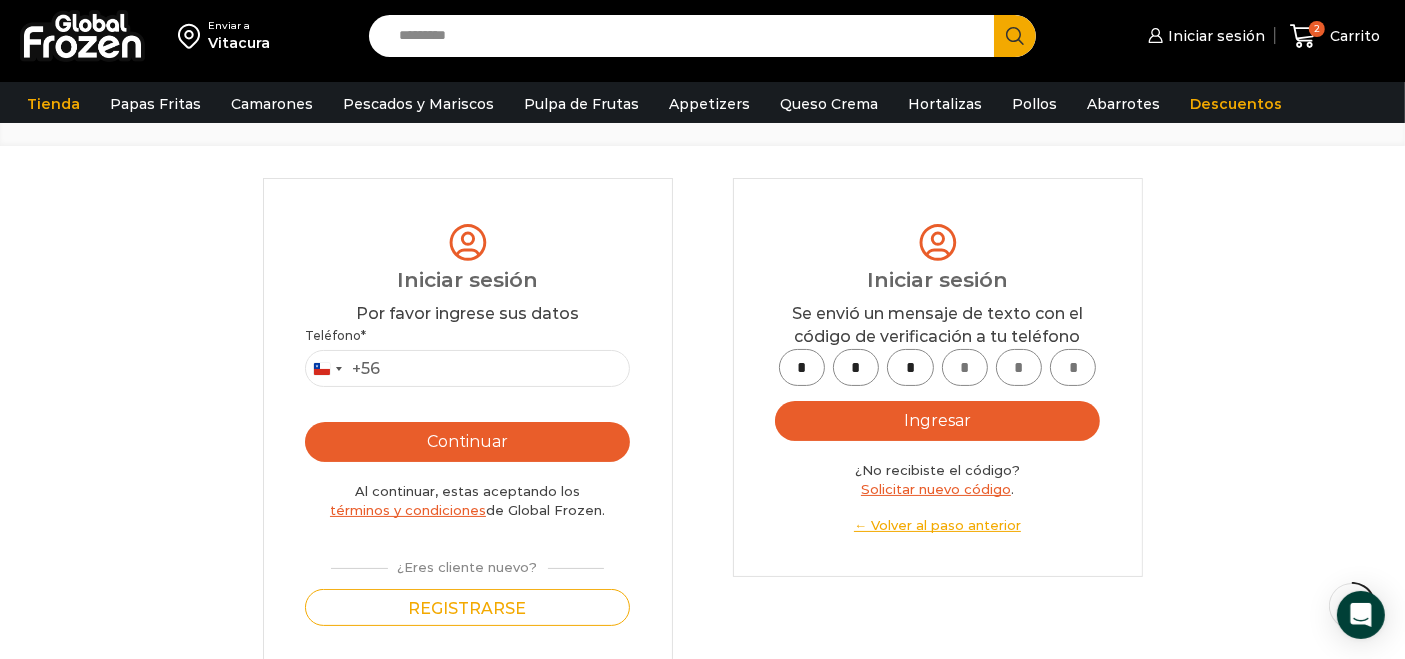 type on "*" 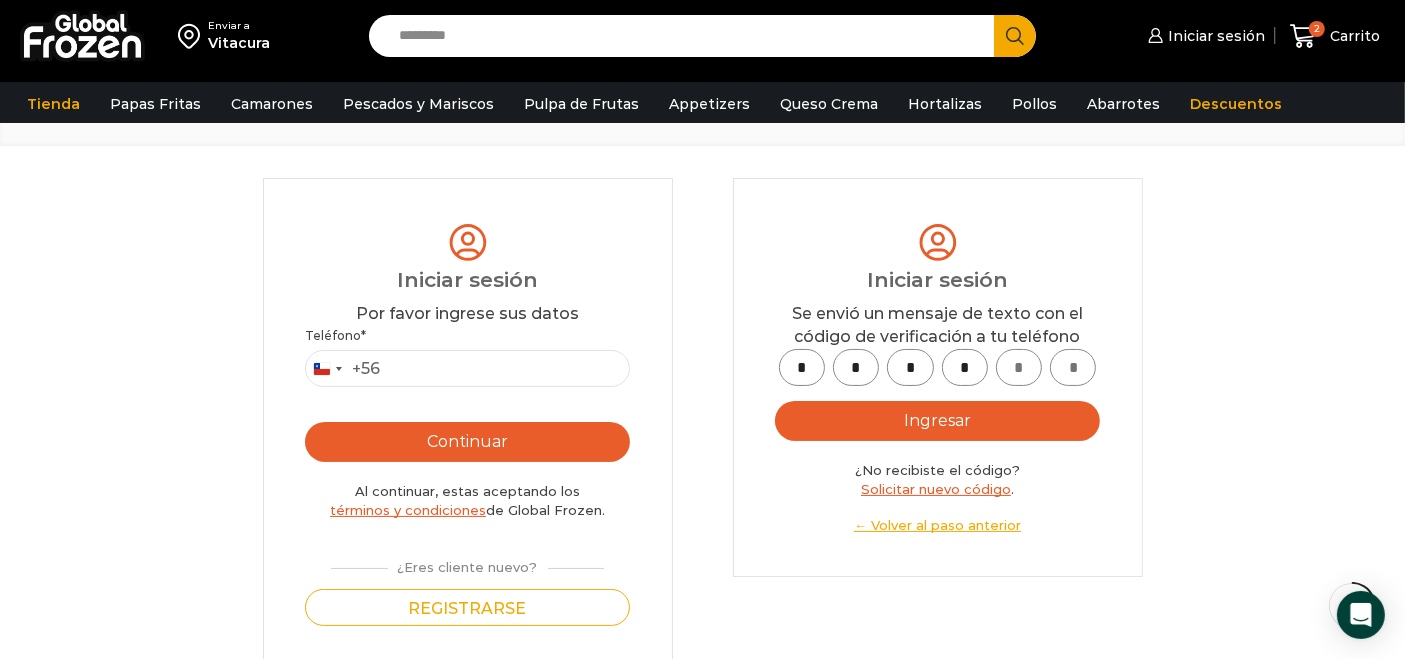 type on "*" 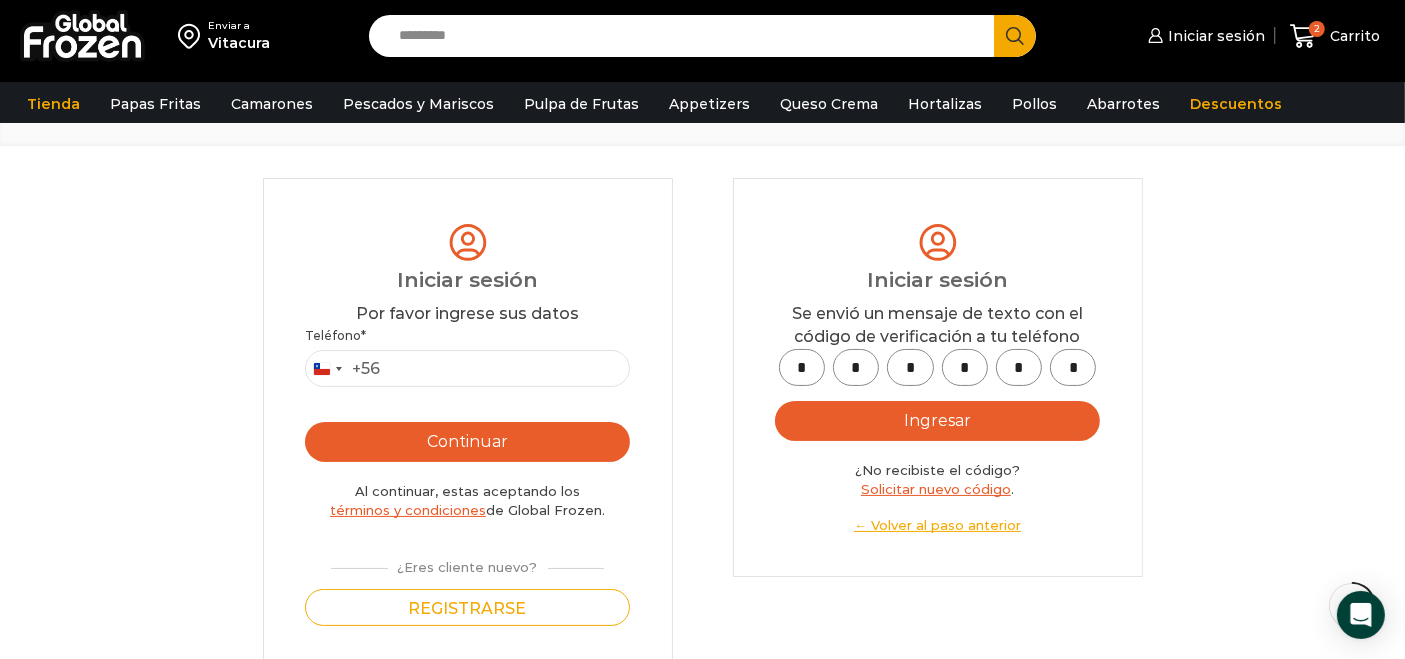 type on "*" 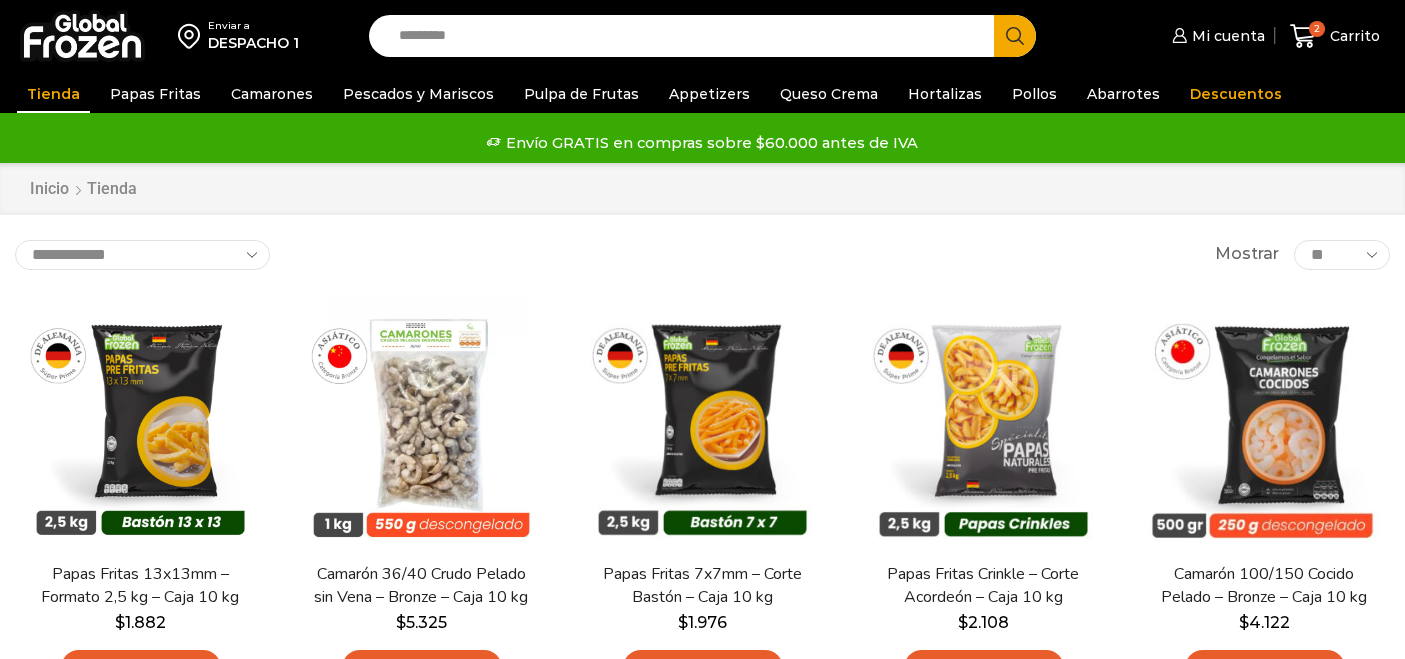 scroll, scrollTop: 0, scrollLeft: 0, axis: both 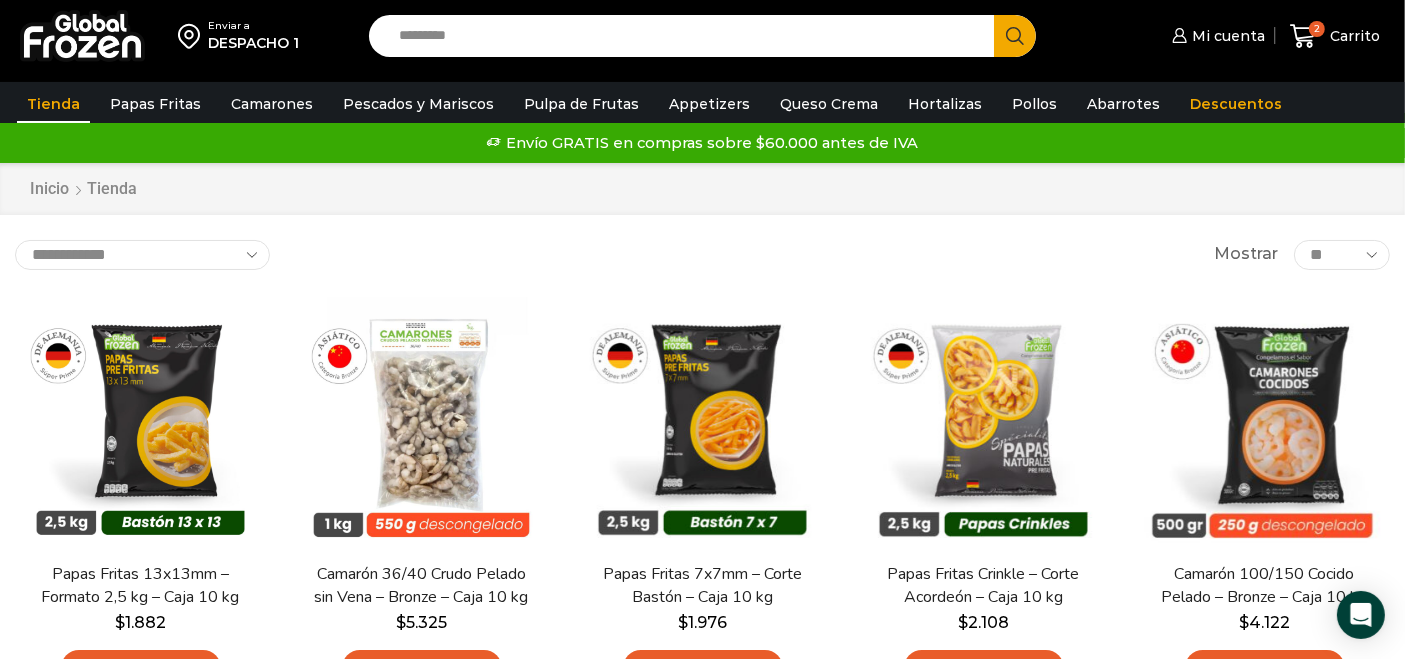 click on "Search input" at bounding box center [687, 36] 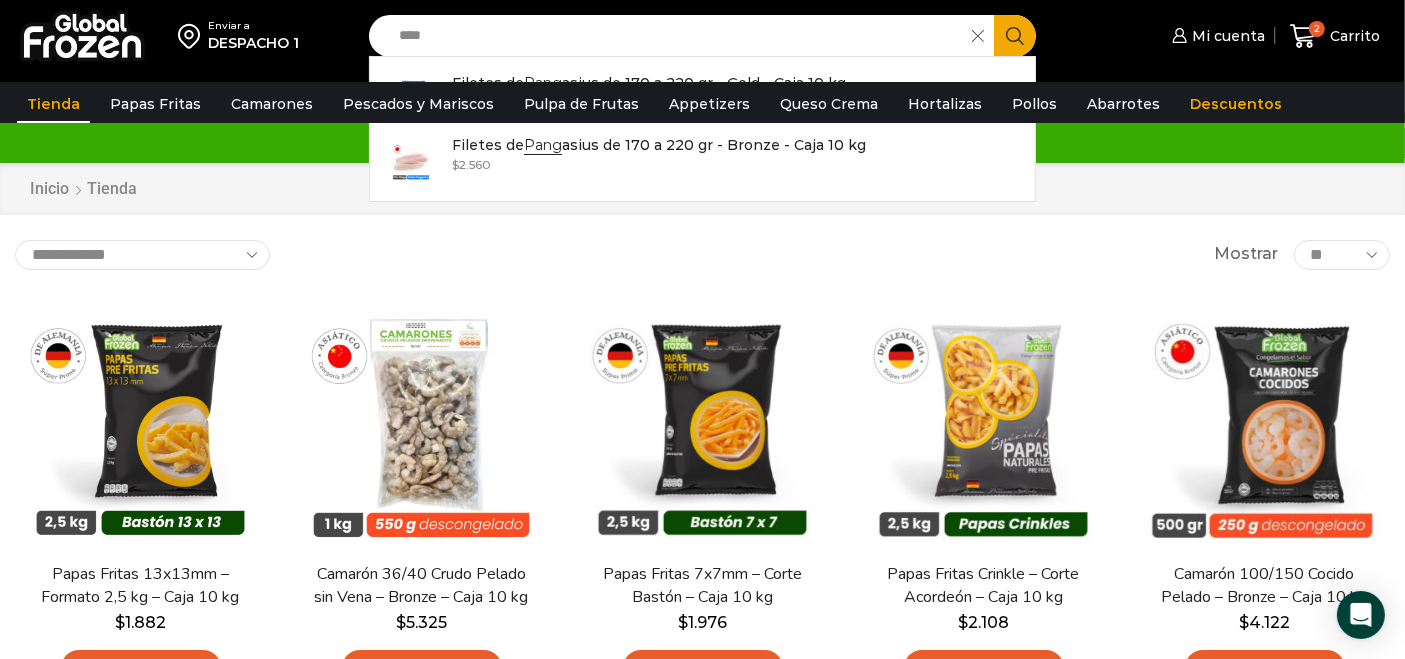 type on "****" 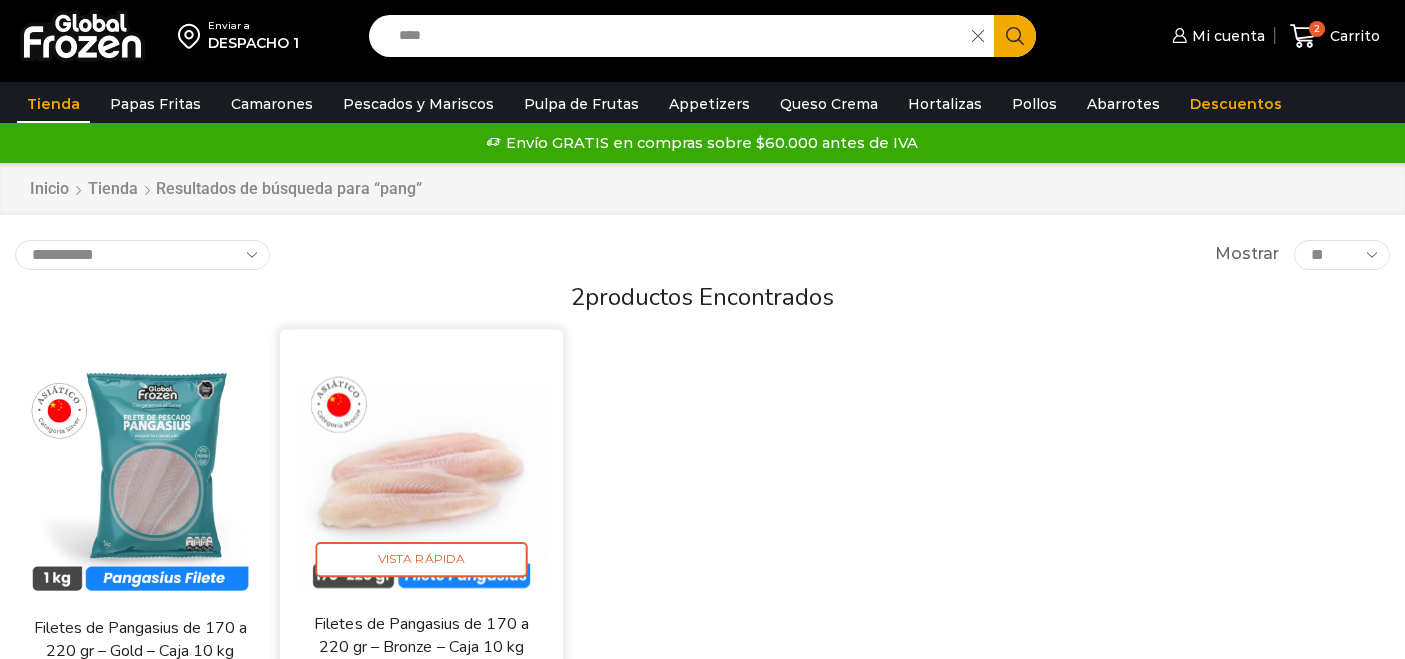 scroll, scrollTop: 0, scrollLeft: 0, axis: both 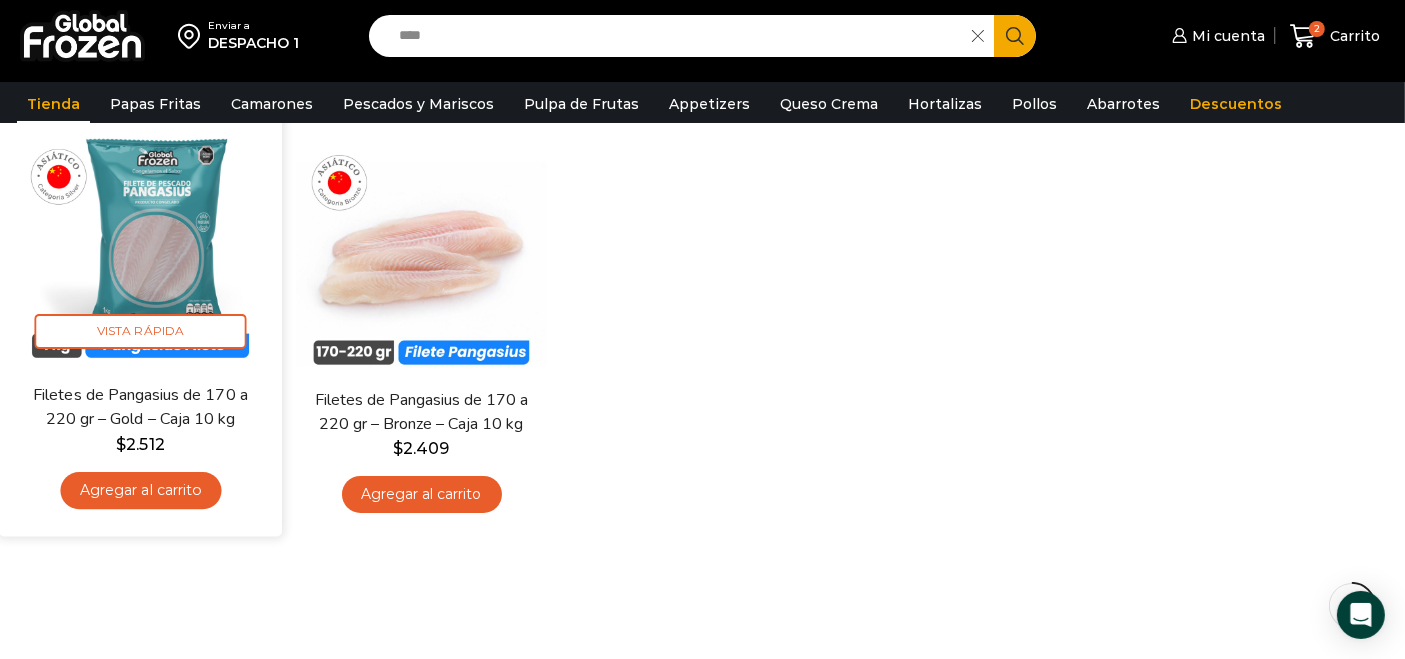 click on "Agregar al carrito" at bounding box center (140, 491) 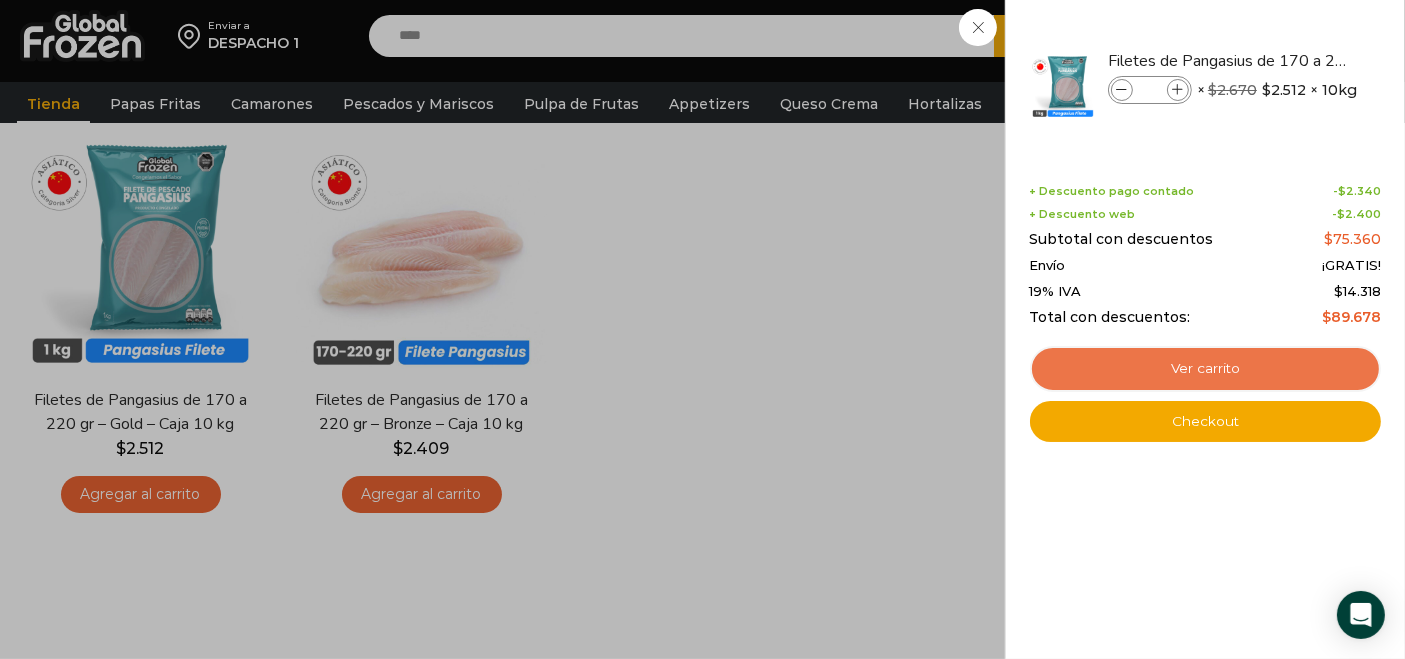 click on "Ver carrito" at bounding box center (1205, 369) 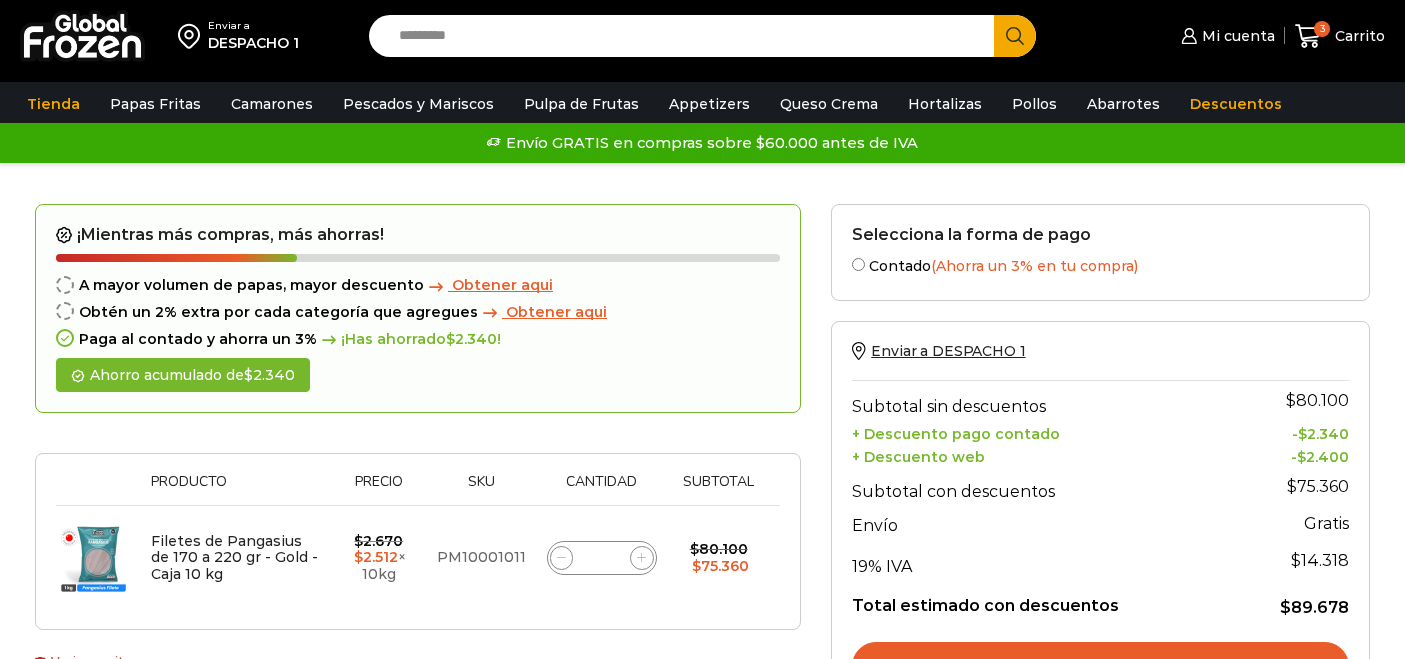 scroll, scrollTop: 0, scrollLeft: 0, axis: both 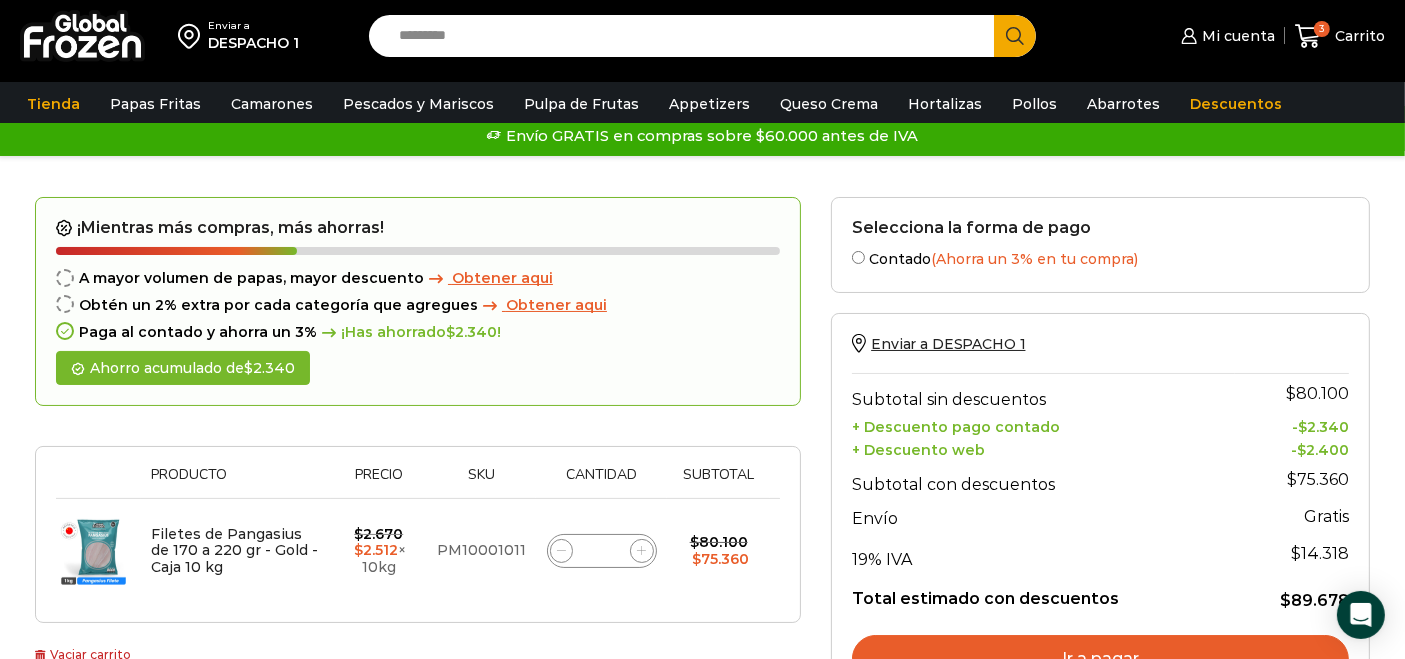 click on "Search input" at bounding box center (687, 36) 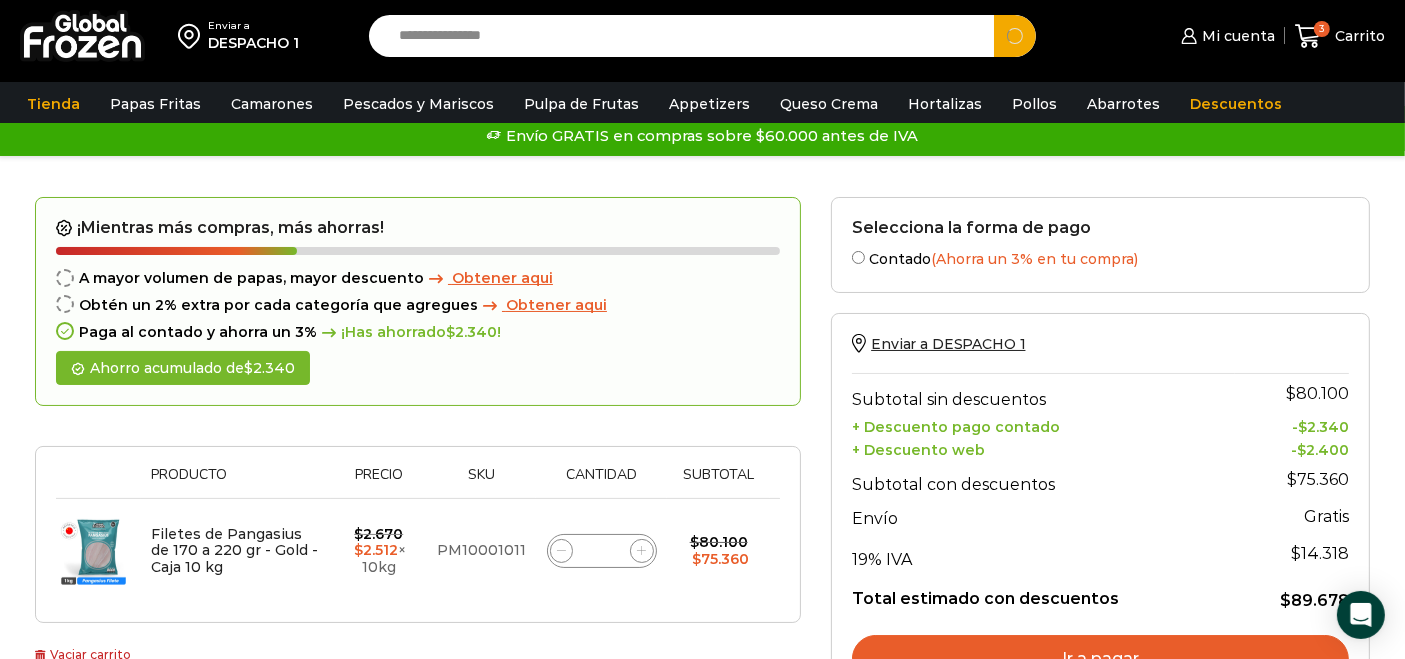 type on "**********" 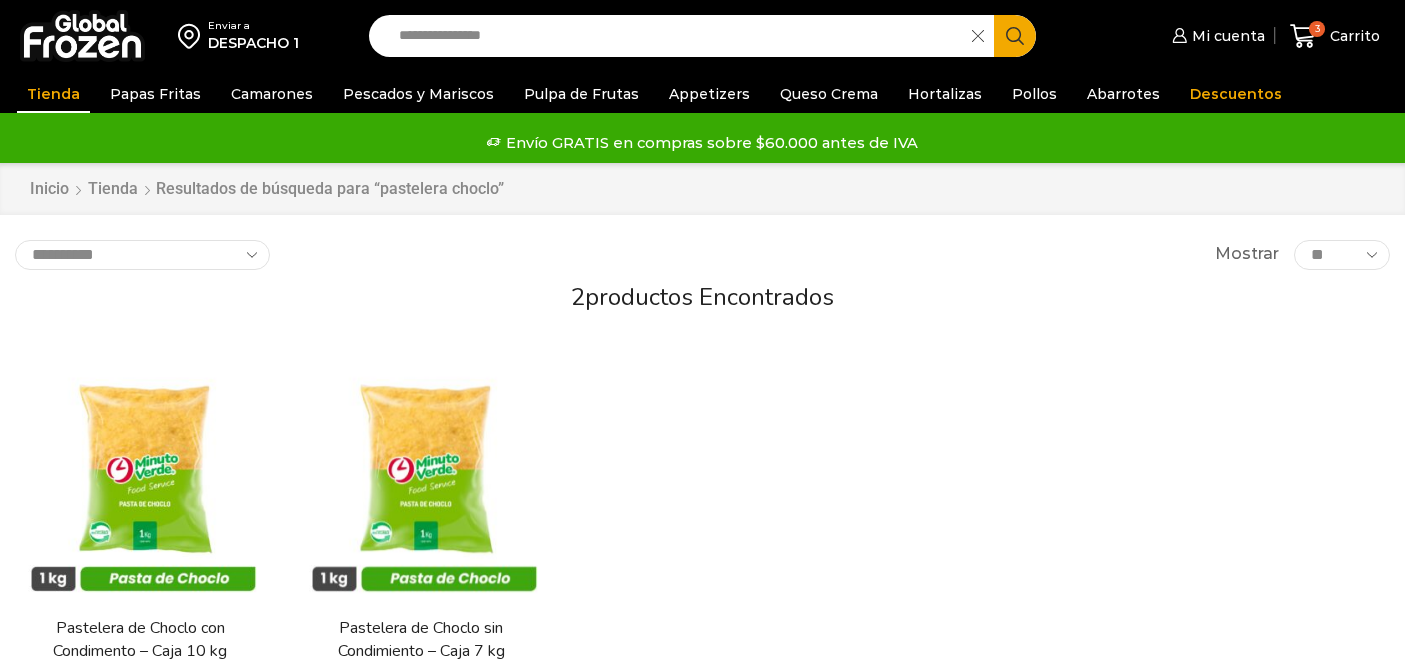 scroll, scrollTop: 0, scrollLeft: 0, axis: both 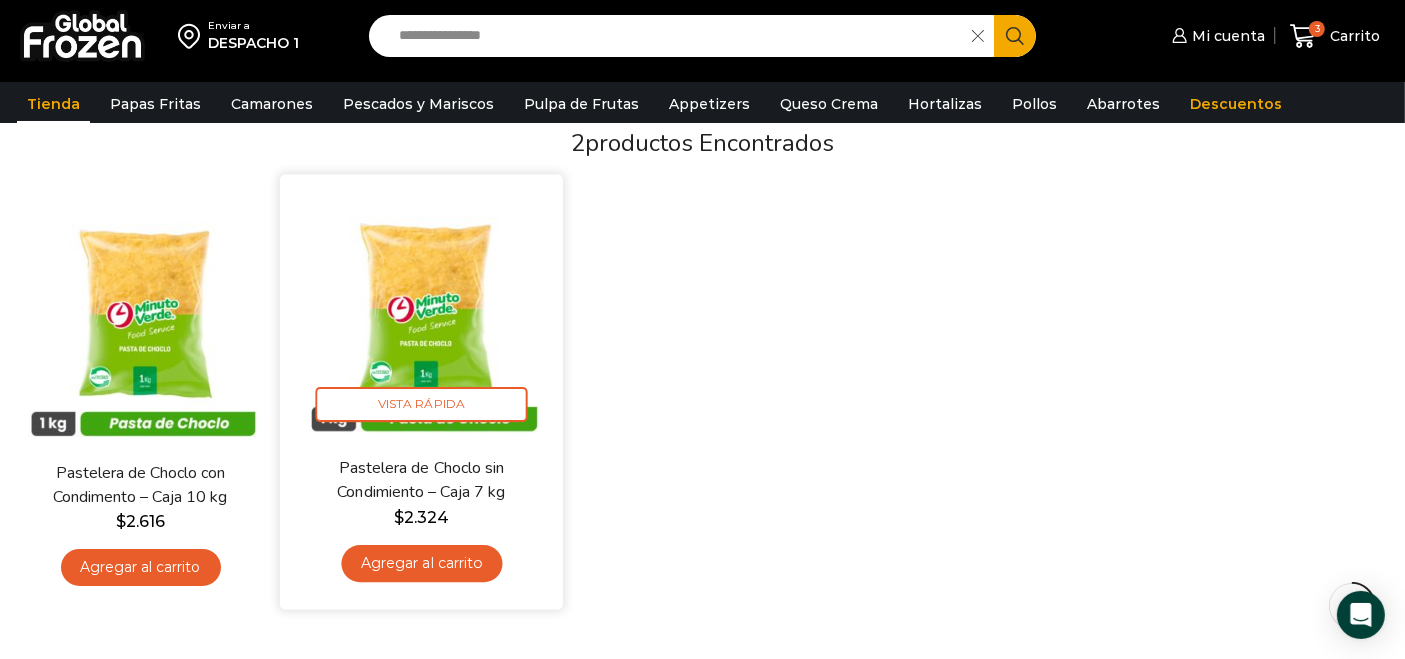 click on "Agregar al carrito" at bounding box center [421, 564] 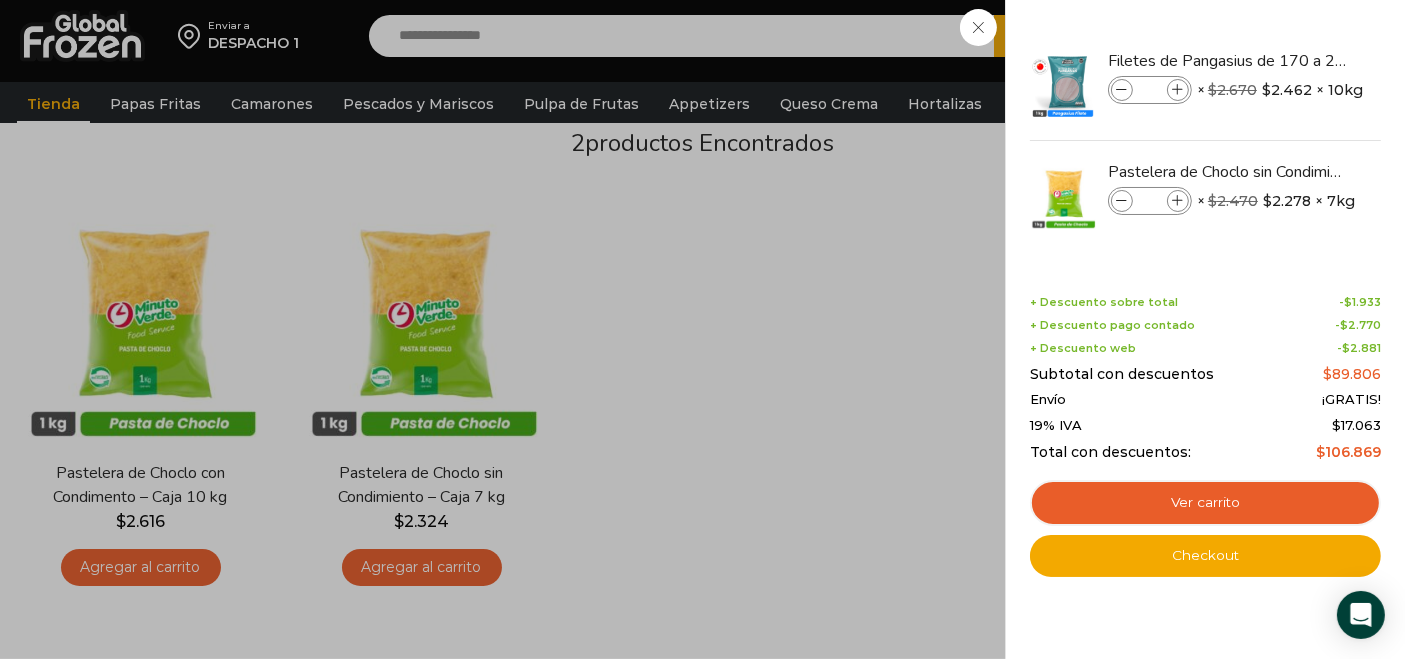 click on "4
Carrito
4
4
Shopping Cart
*" at bounding box center (1335, 36) 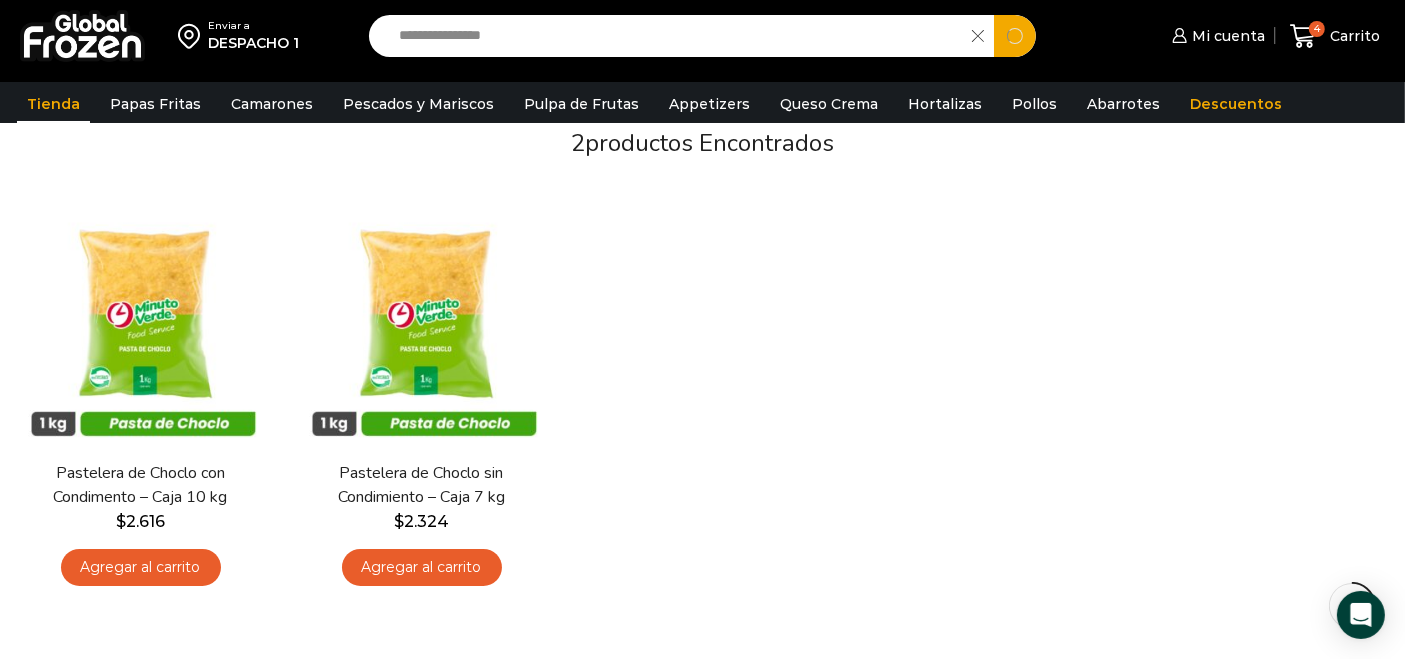 click on "**********" at bounding box center (676, 36) 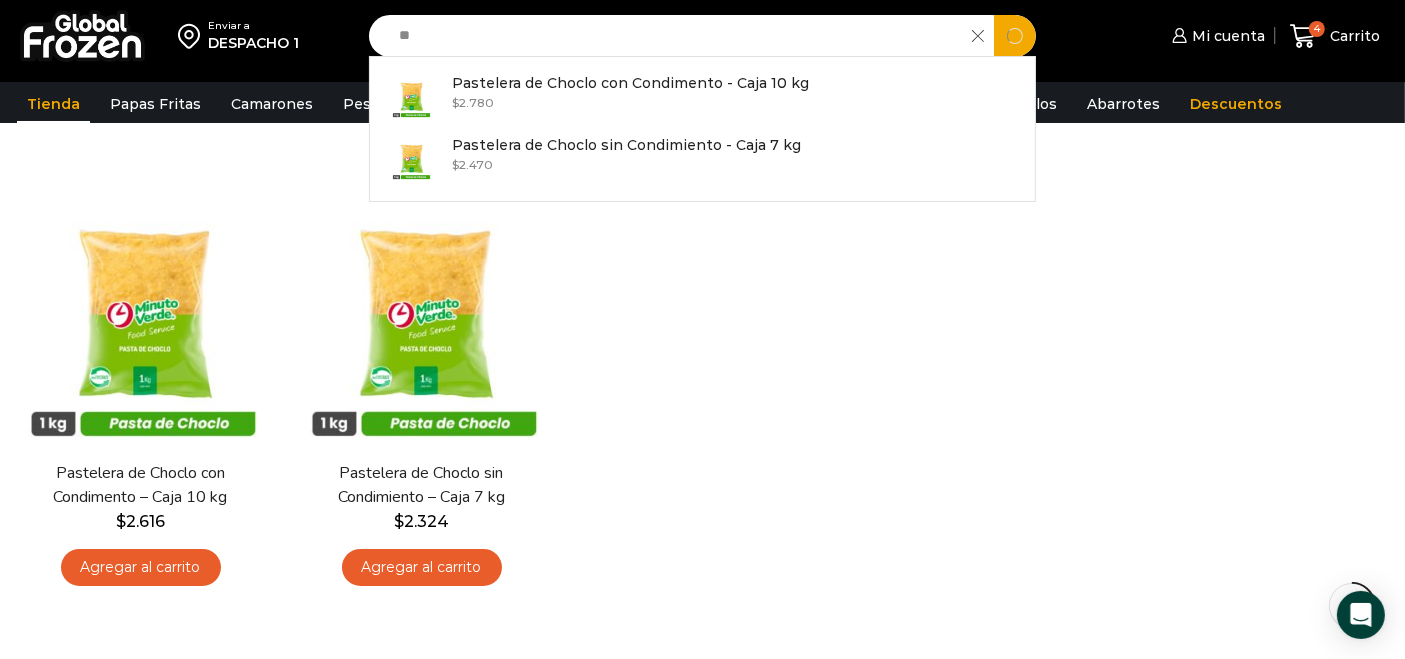 type on "*" 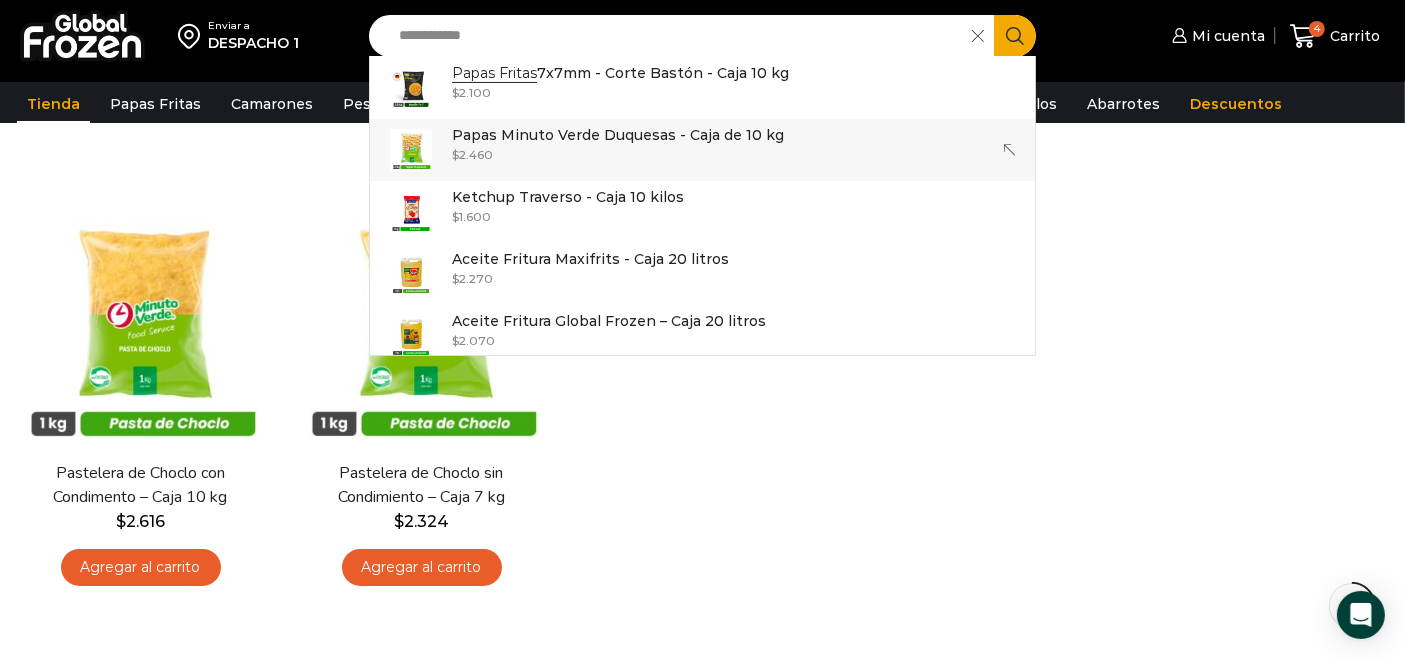 scroll, scrollTop: 554, scrollLeft: 0, axis: vertical 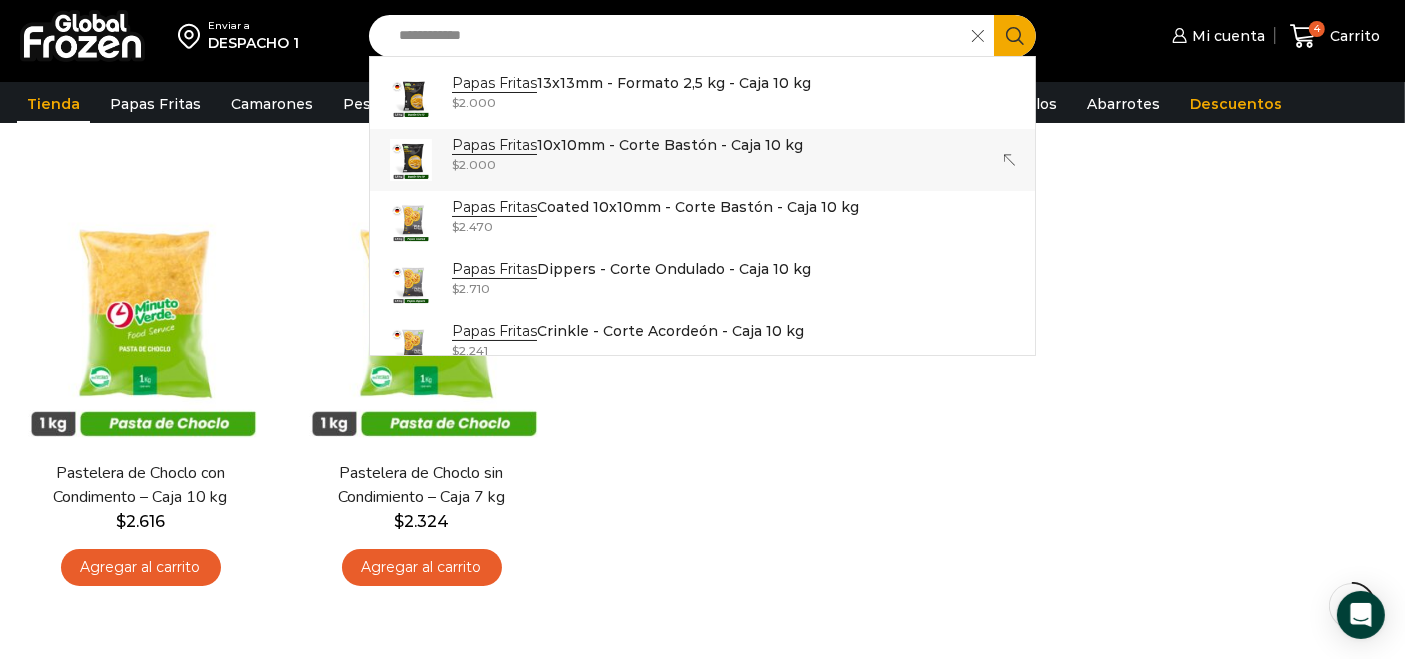 click on "Papas Fritas  10x10mm - Corte Bastón - Caja 10 kg" at bounding box center [627, 145] 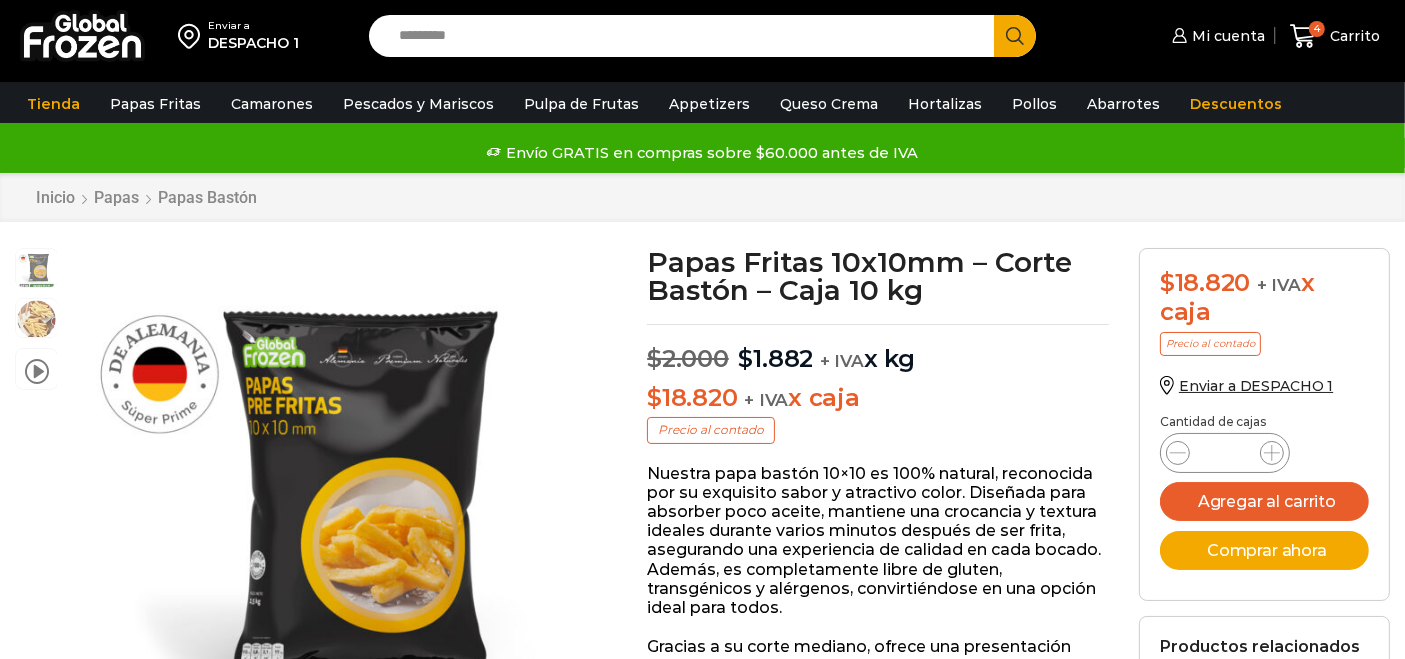 scroll, scrollTop: 0, scrollLeft: 0, axis: both 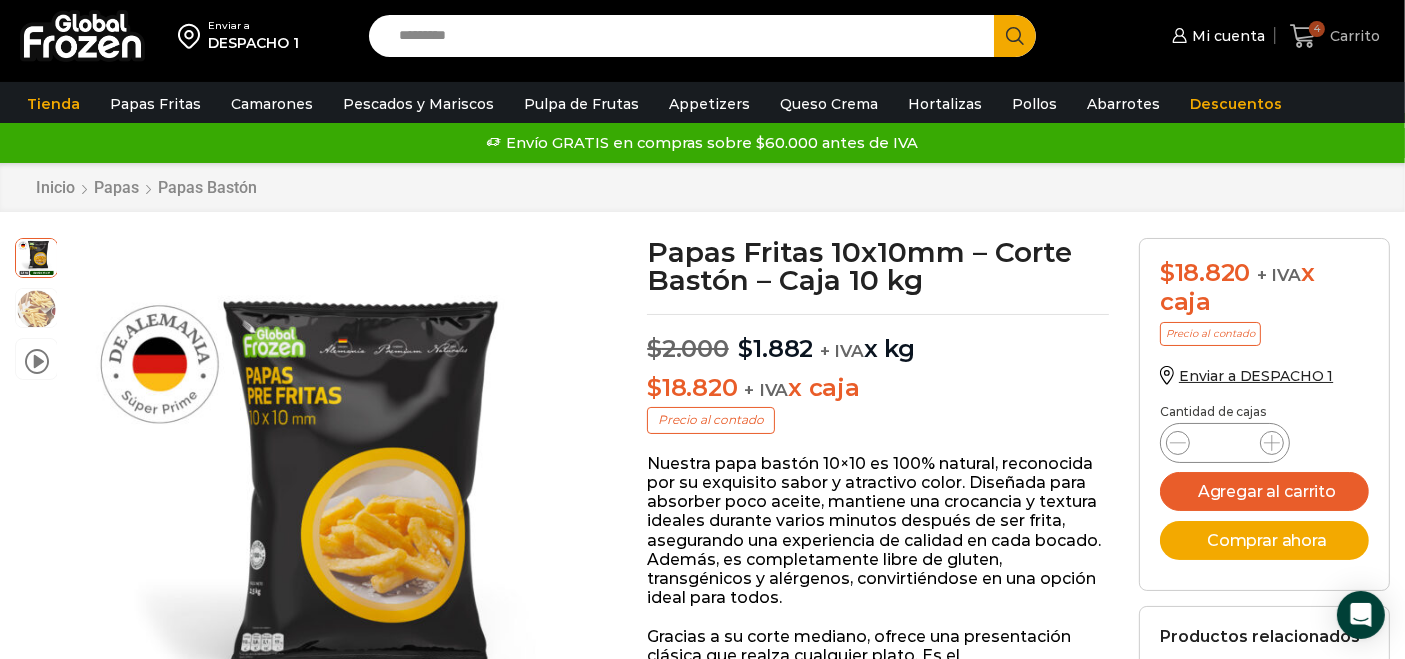 click on "Carrito" at bounding box center (1352, 36) 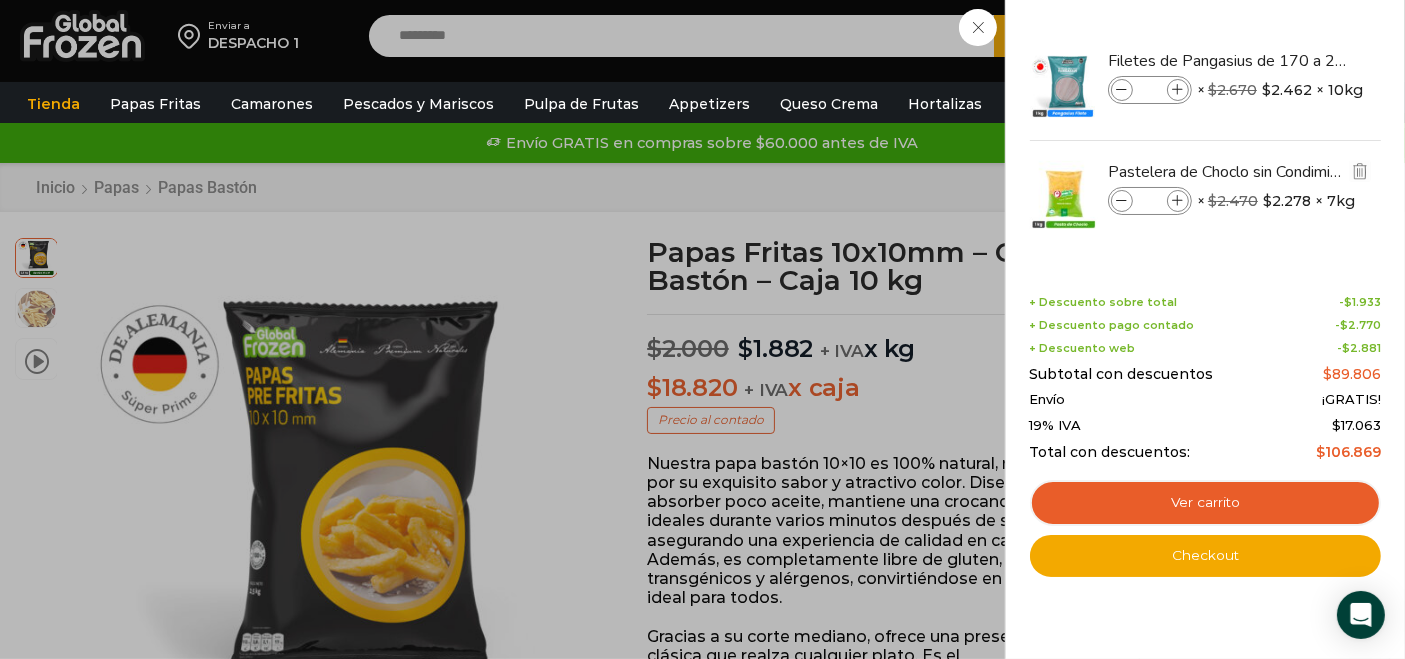 click at bounding box center [1122, 201] 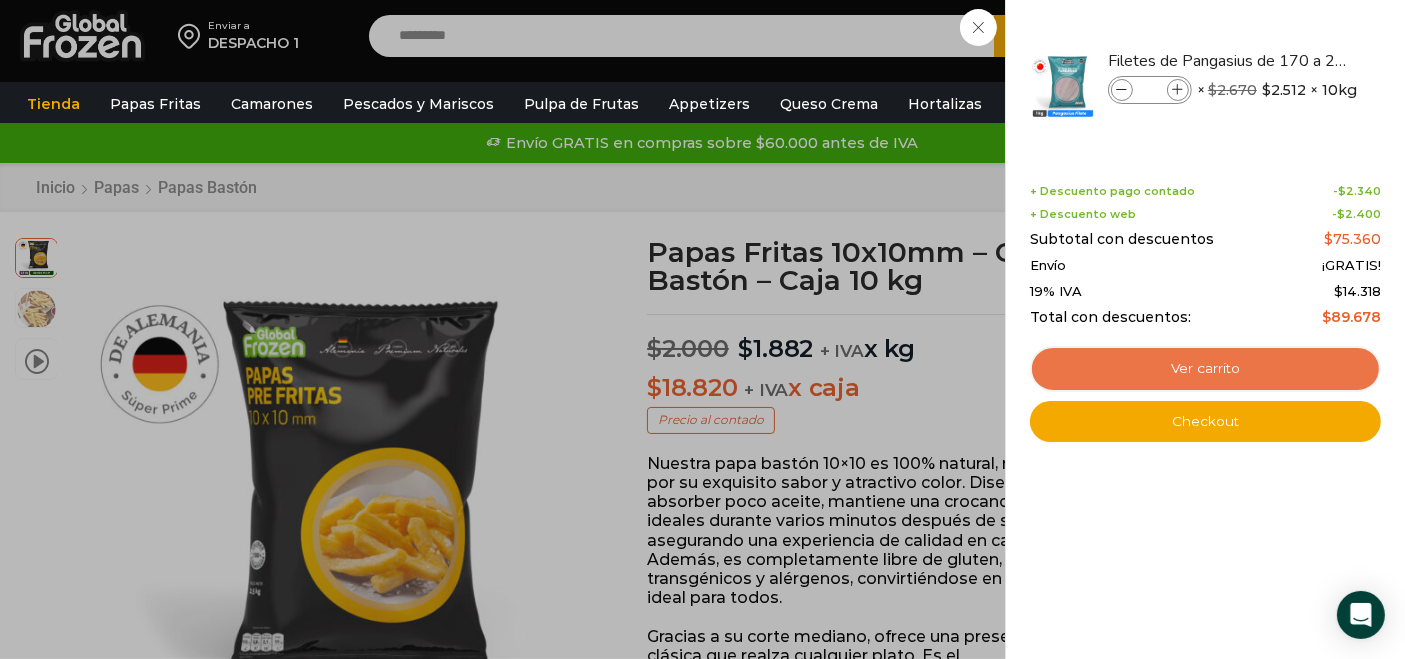 click on "Ver carrito" at bounding box center (1205, 369) 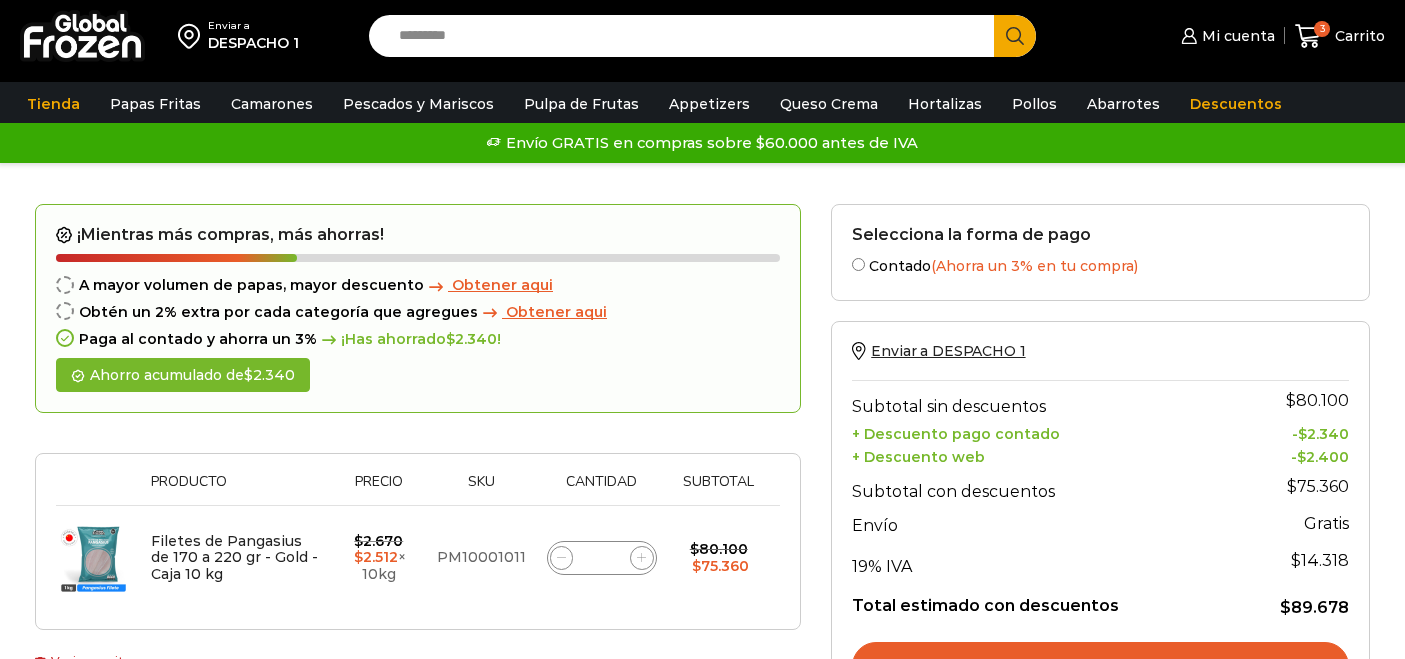 scroll, scrollTop: 0, scrollLeft: 0, axis: both 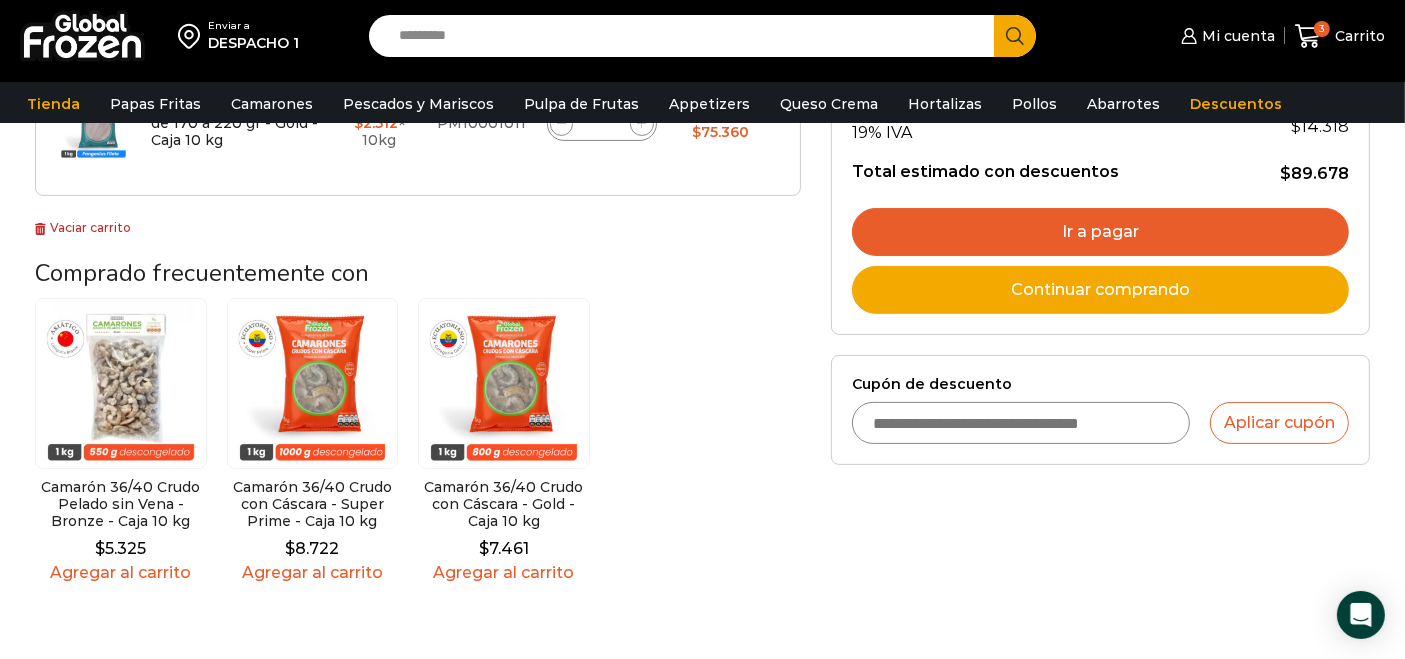 click on "Cupón de descuento" at bounding box center [1021, 423] 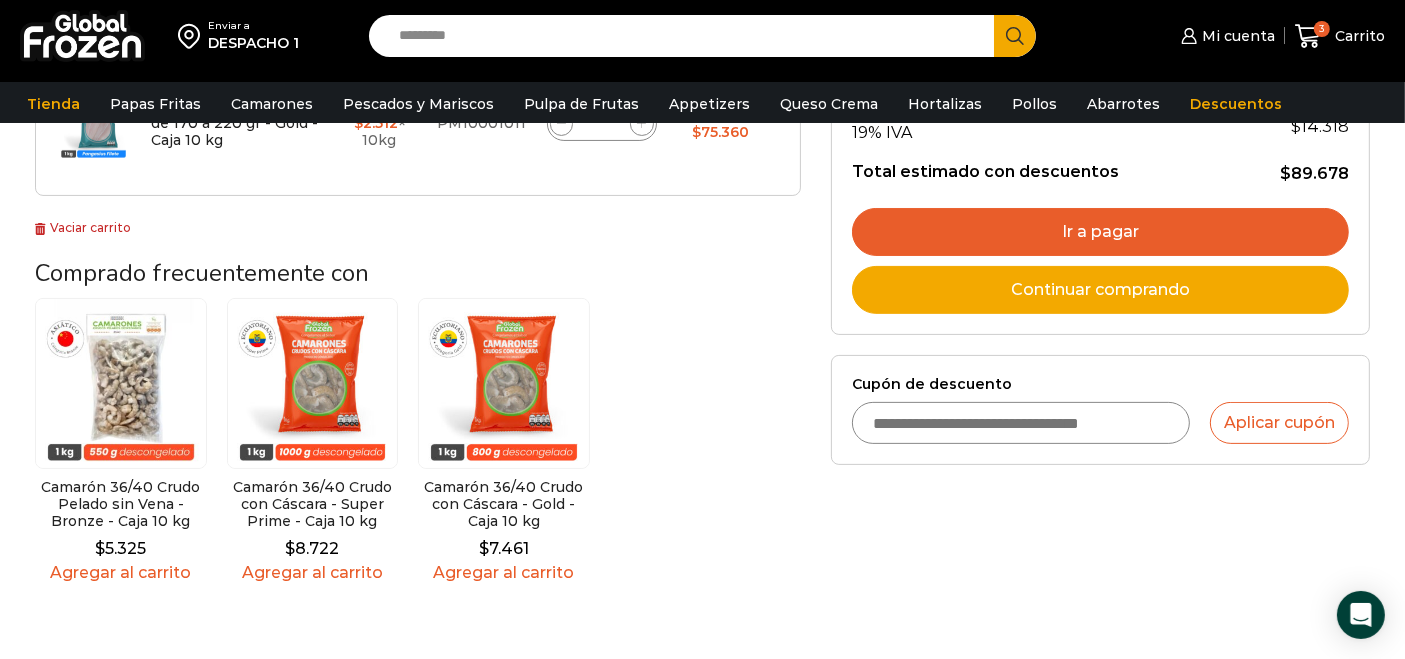 click on "Cupón de descuento" at bounding box center (1021, 423) 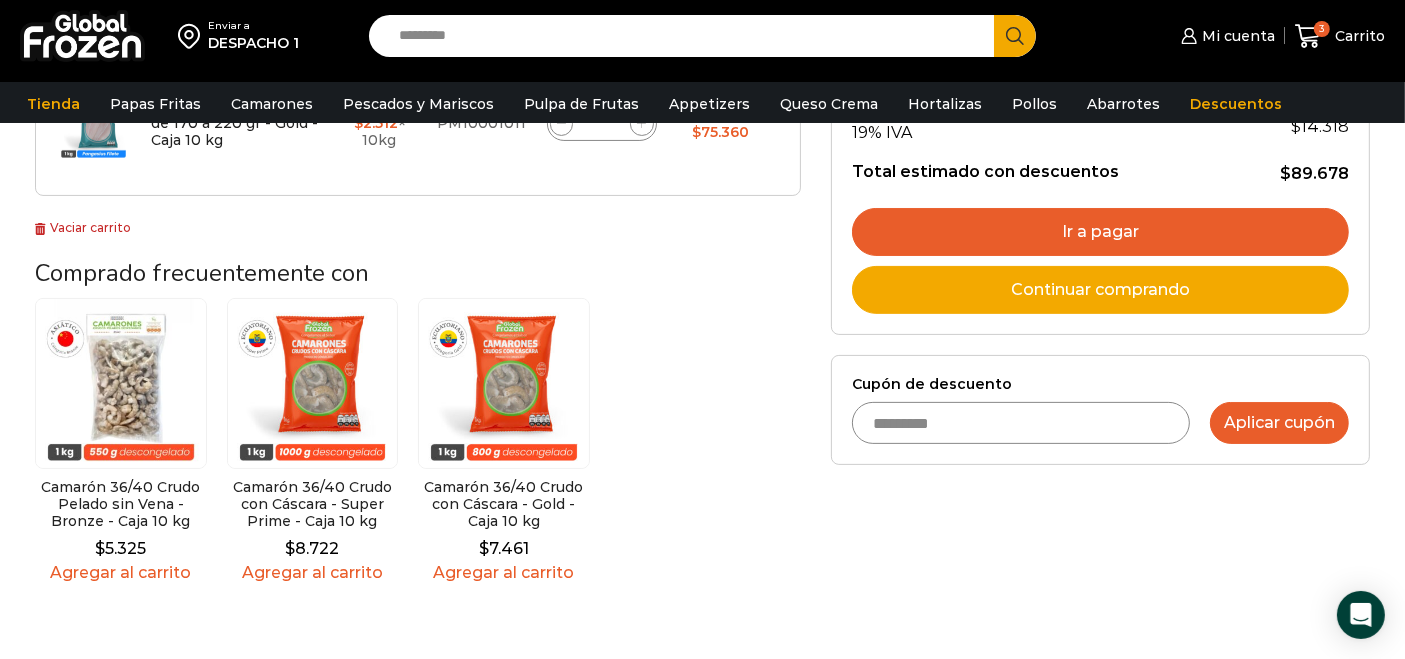 type on "*********" 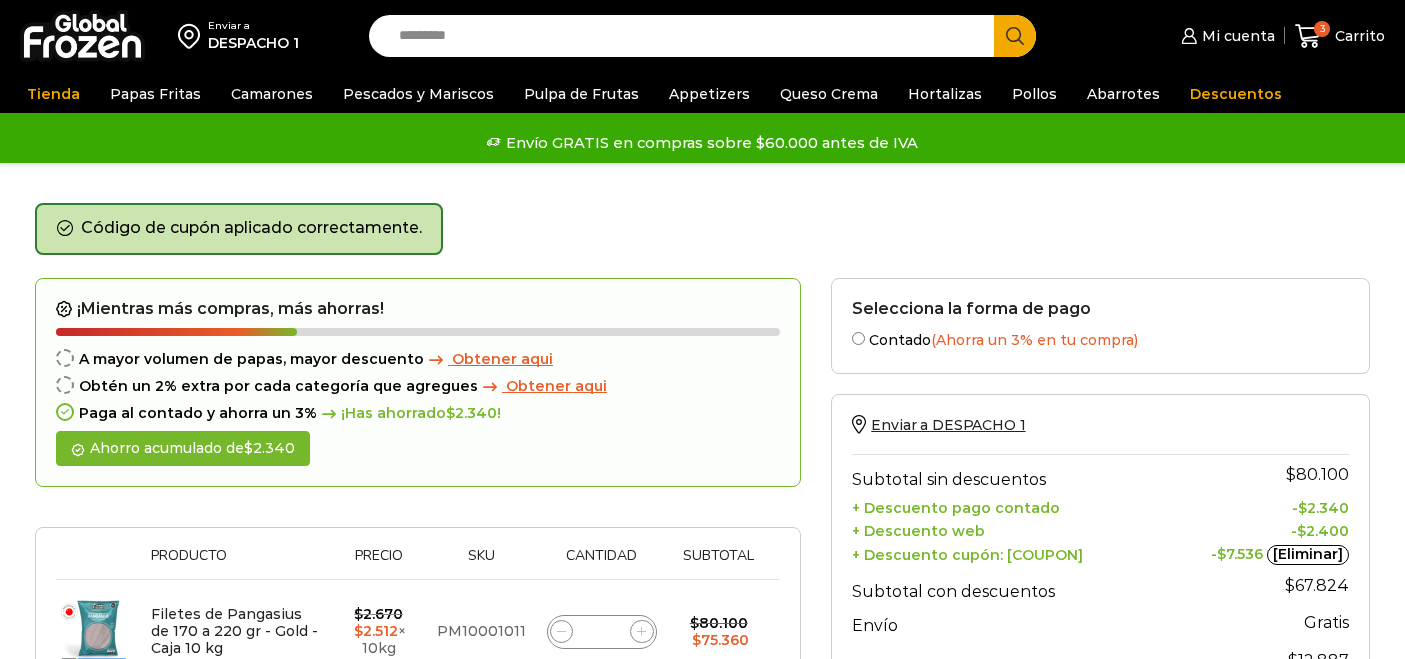 scroll, scrollTop: 0, scrollLeft: 0, axis: both 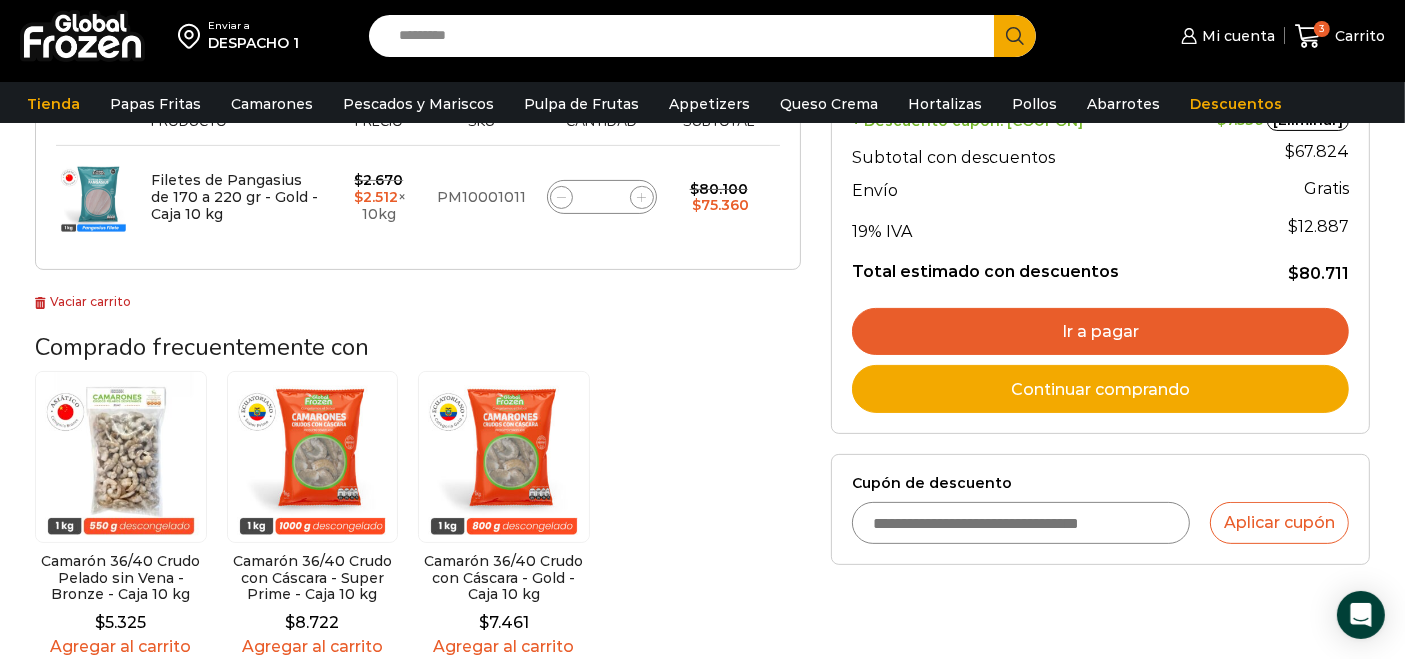 click on "Ir a pagar" at bounding box center (1100, 332) 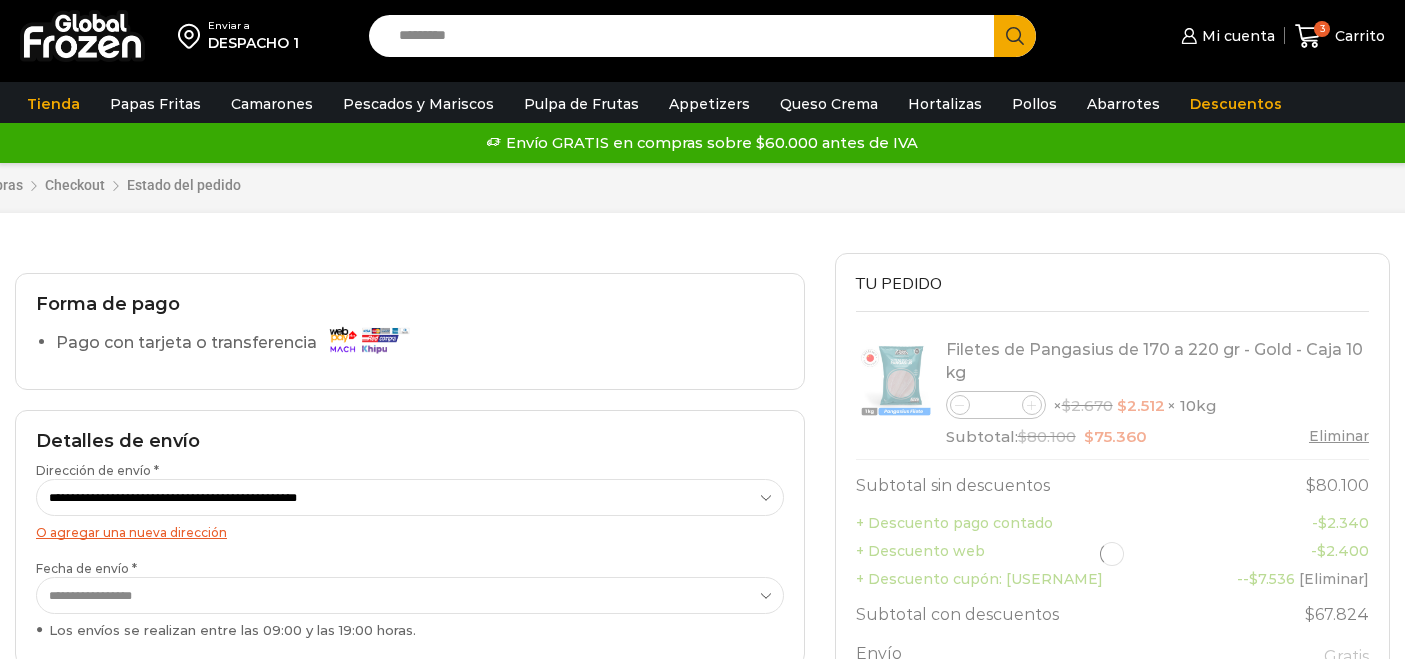 scroll, scrollTop: 0, scrollLeft: 0, axis: both 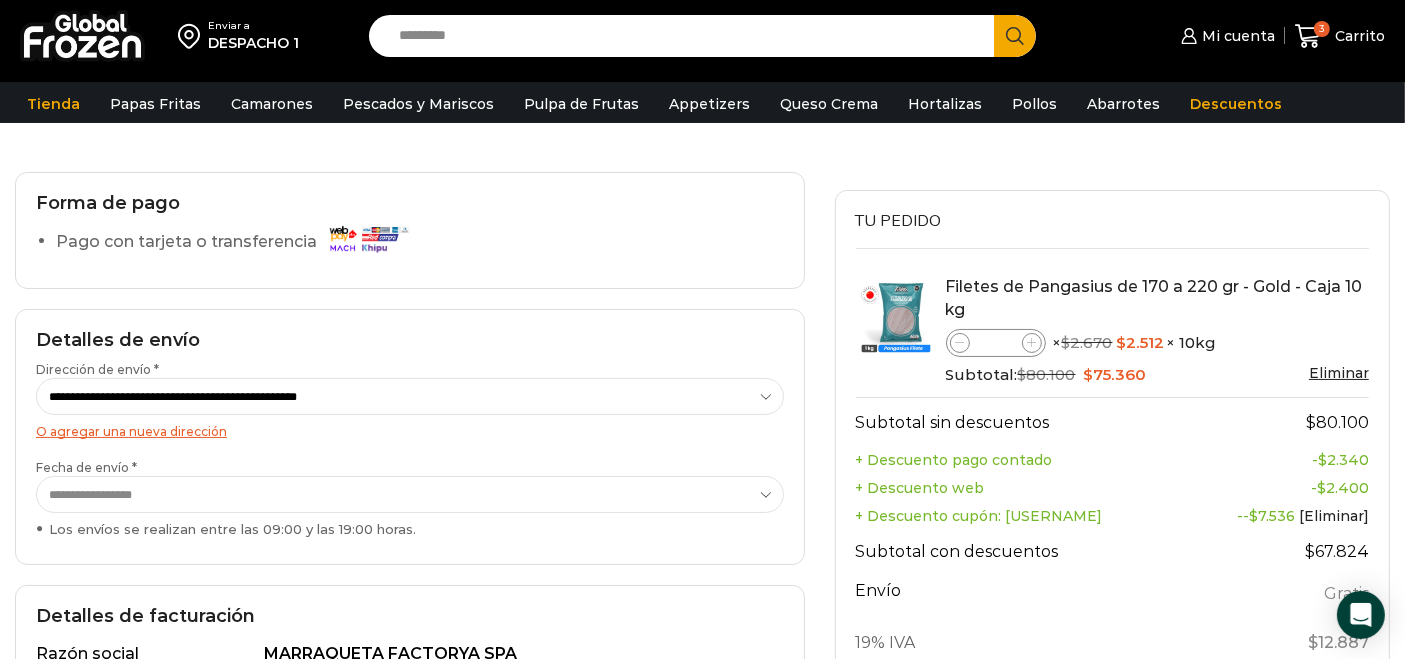 click on "**********" at bounding box center [410, 396] 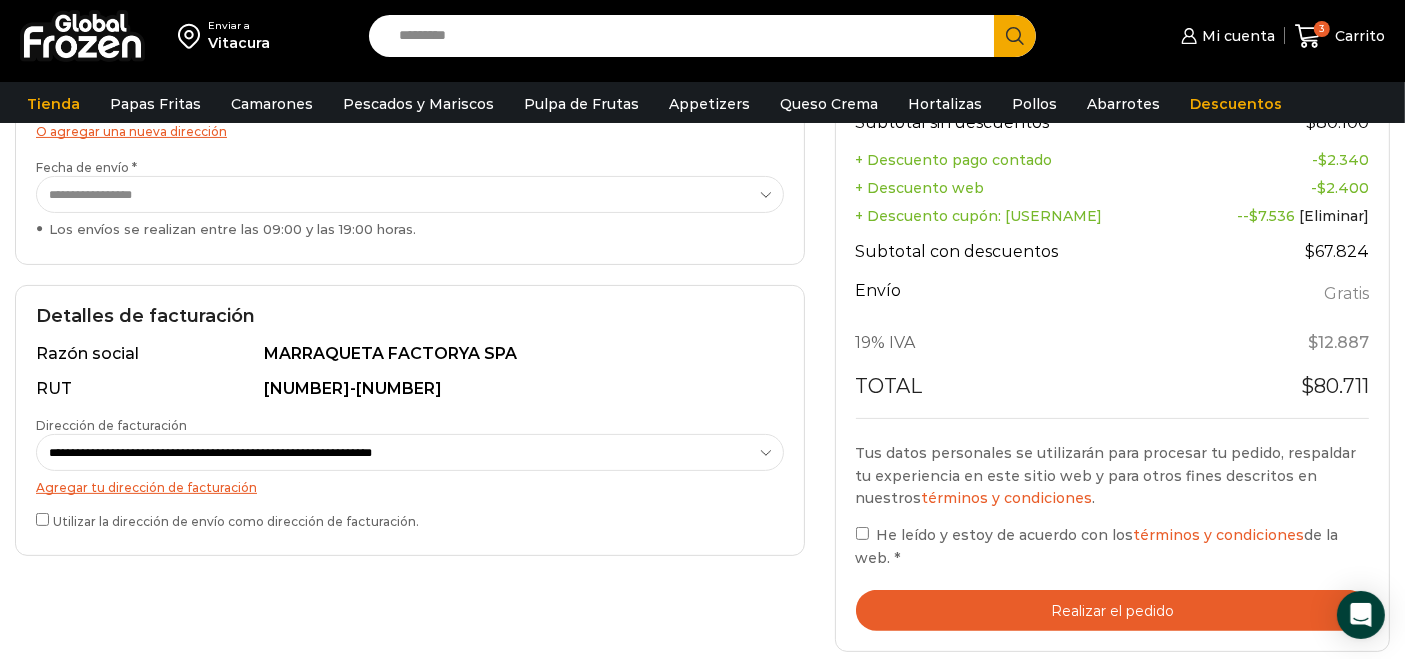 scroll, scrollTop: 444, scrollLeft: 0, axis: vertical 